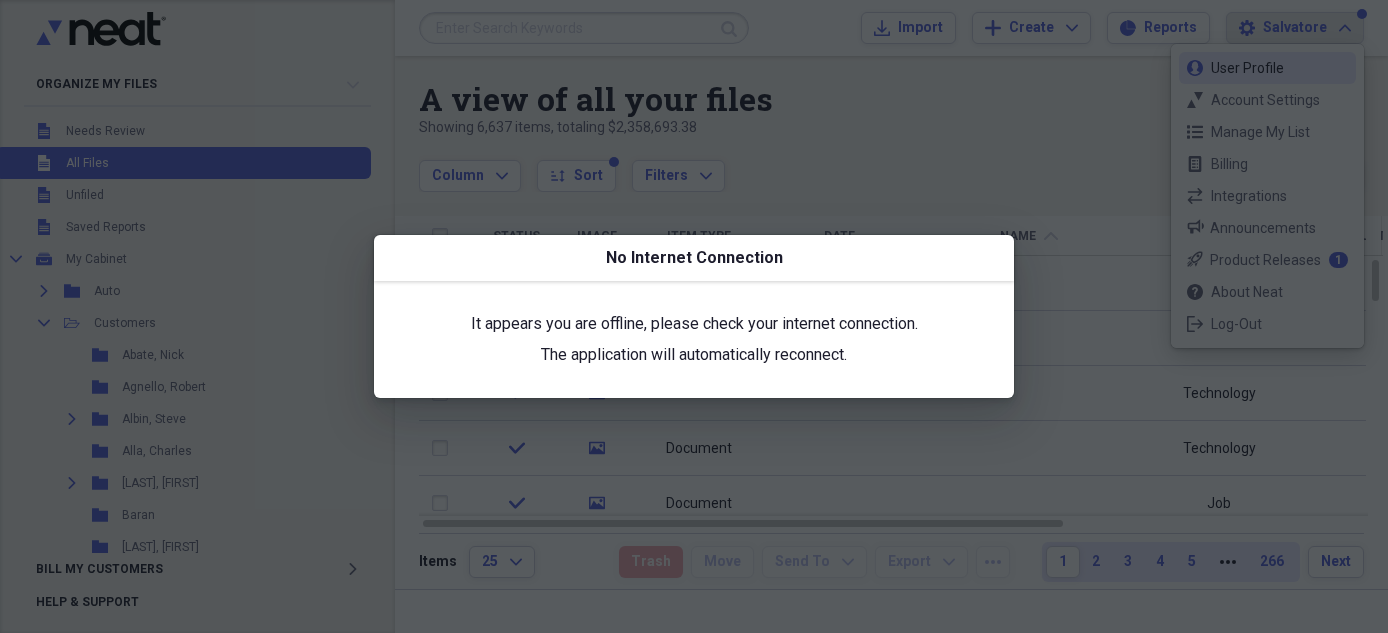 scroll, scrollTop: 0, scrollLeft: 0, axis: both 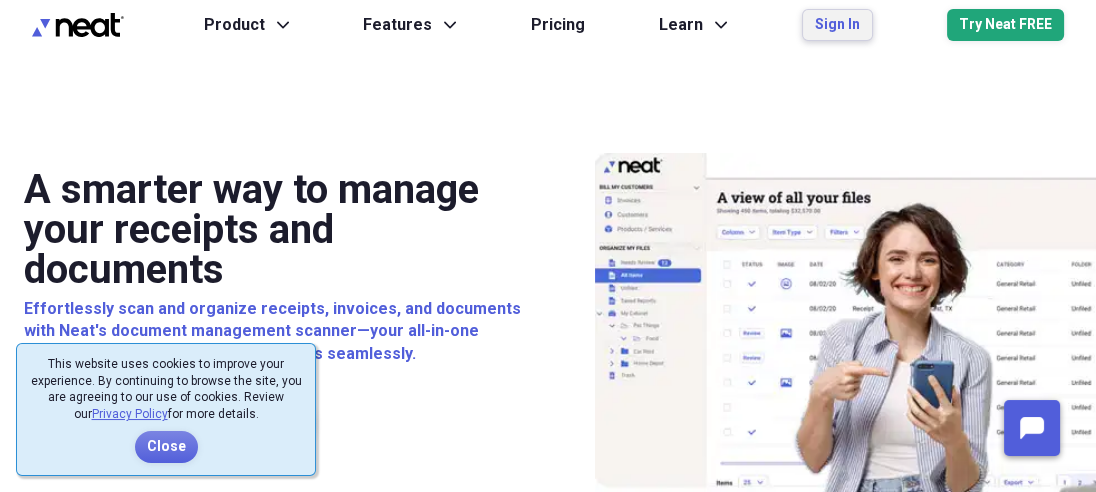 click on "Sign In" at bounding box center [837, 25] 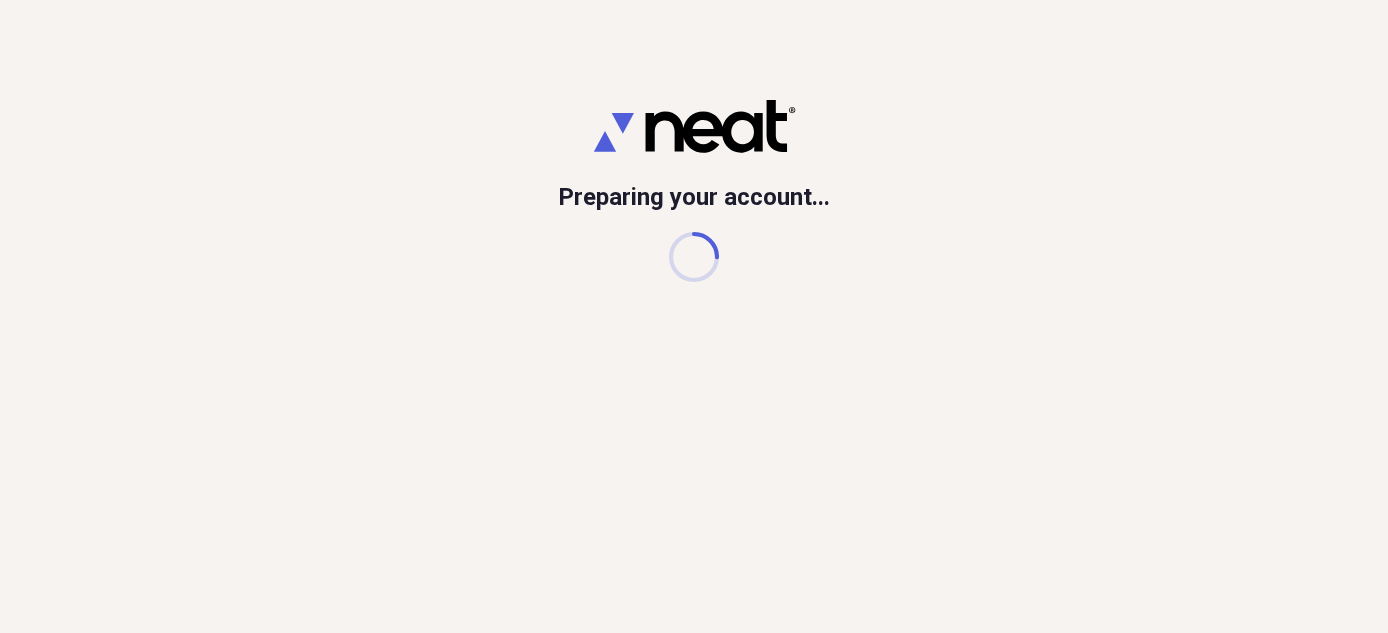 scroll, scrollTop: 0, scrollLeft: 0, axis: both 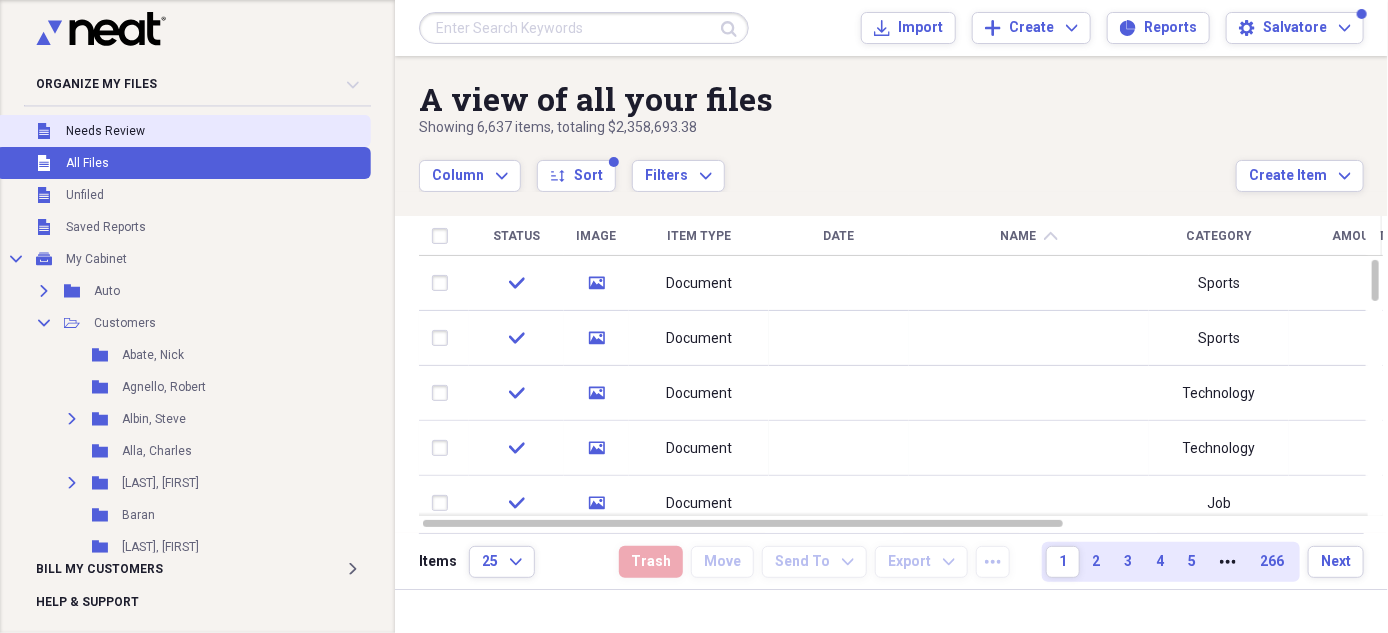 click on "Unfiled Needs Review" at bounding box center (183, 131) 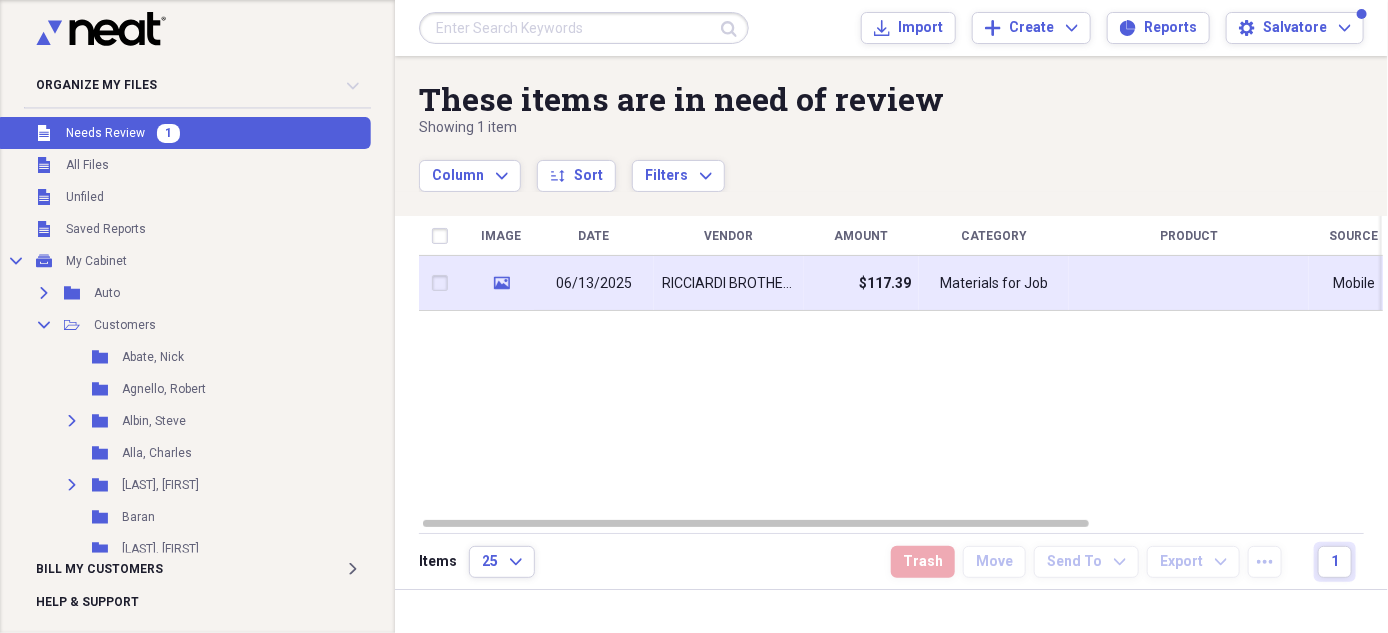 click on "RICCIARDI BROTHERS" at bounding box center (729, 284) 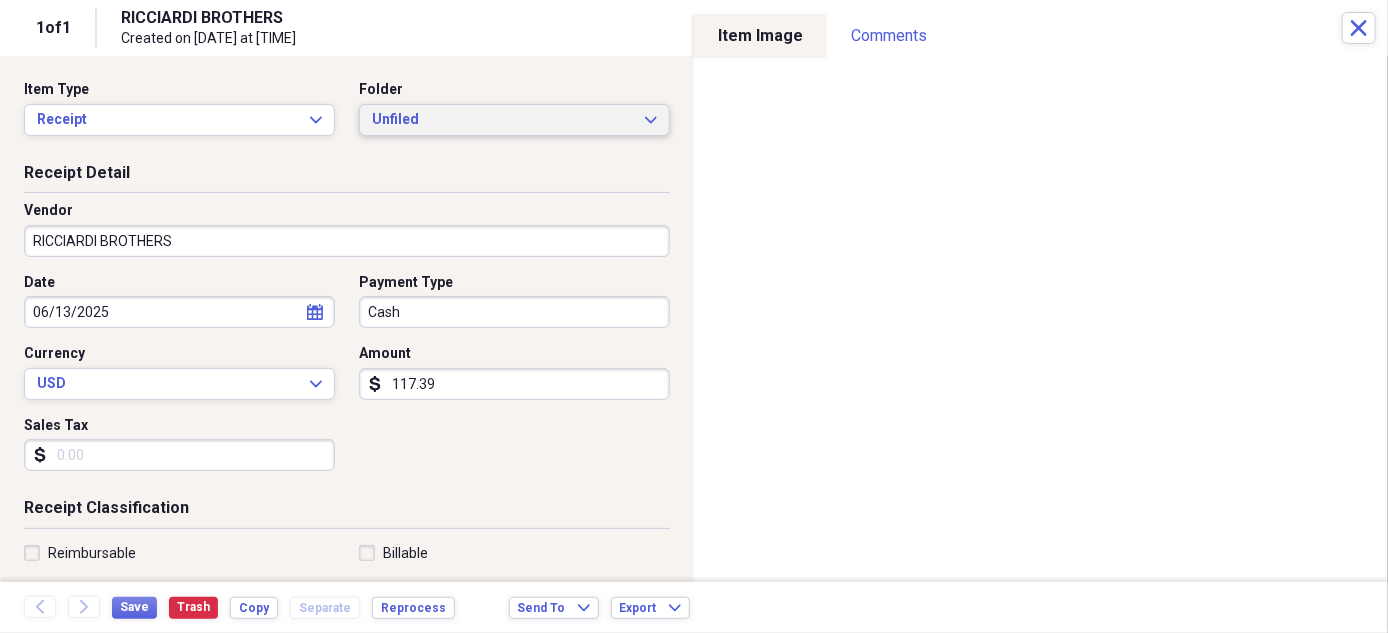 click on "Expand" 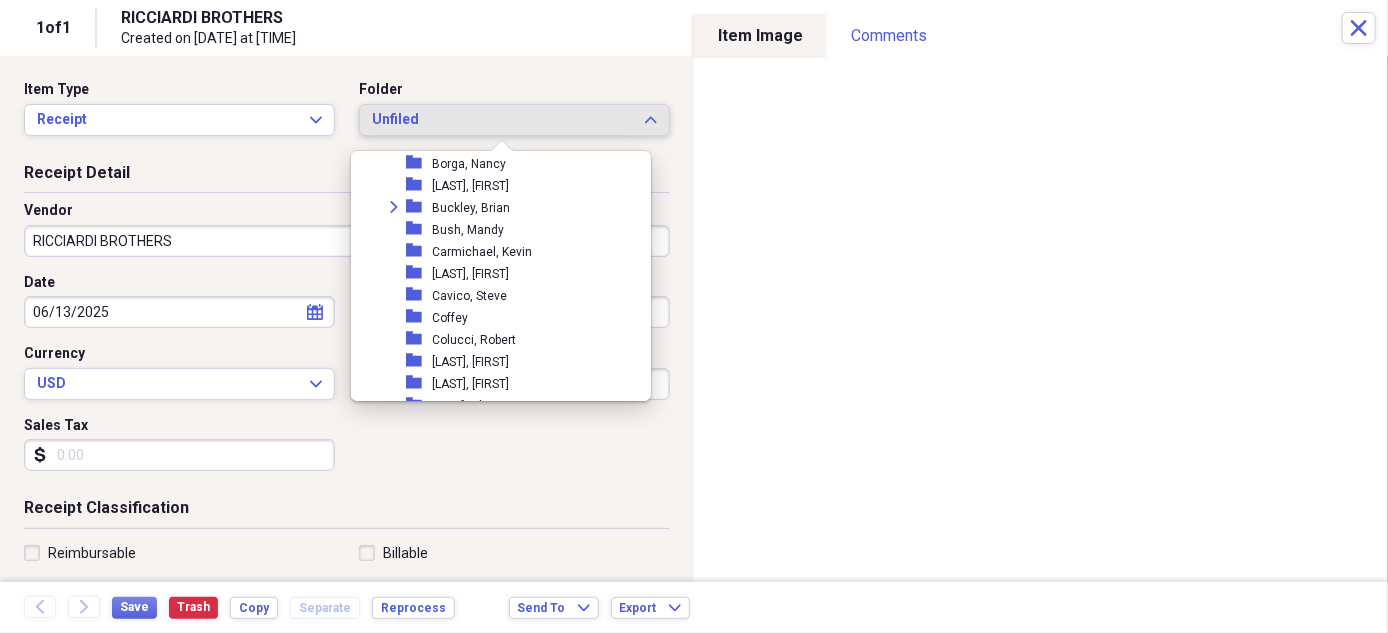 scroll, scrollTop: 350, scrollLeft: 0, axis: vertical 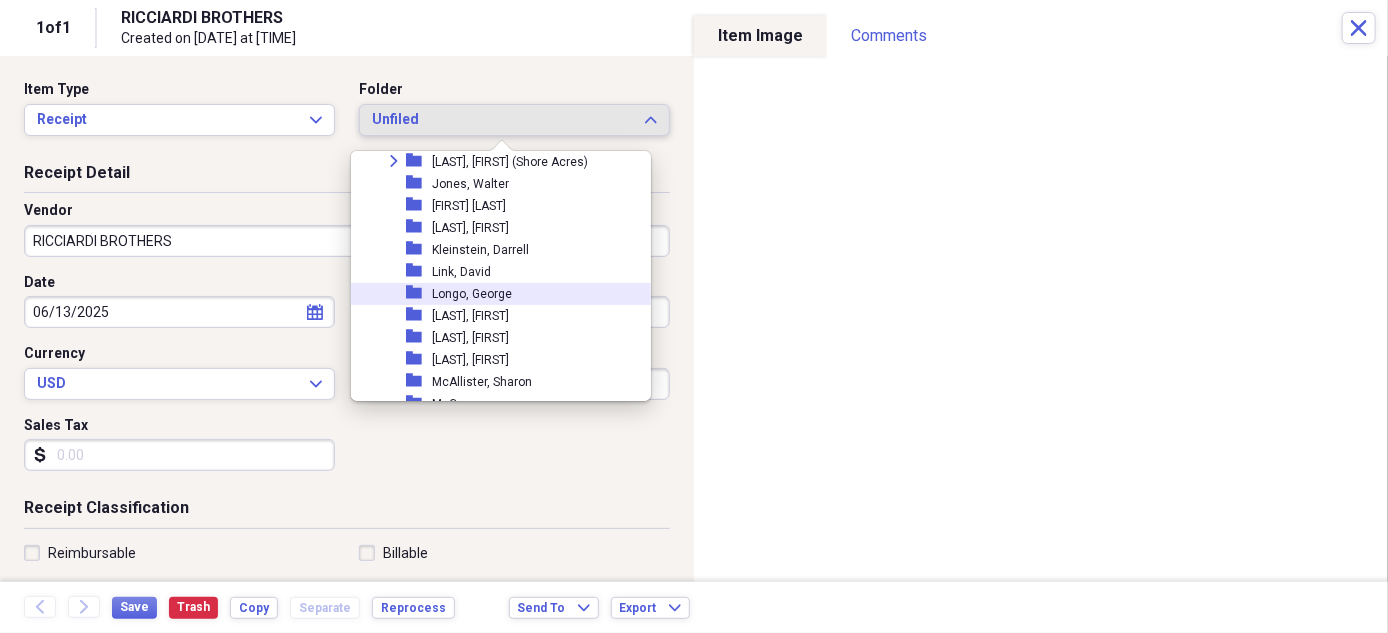 click on "Longo, George" at bounding box center (472, 294) 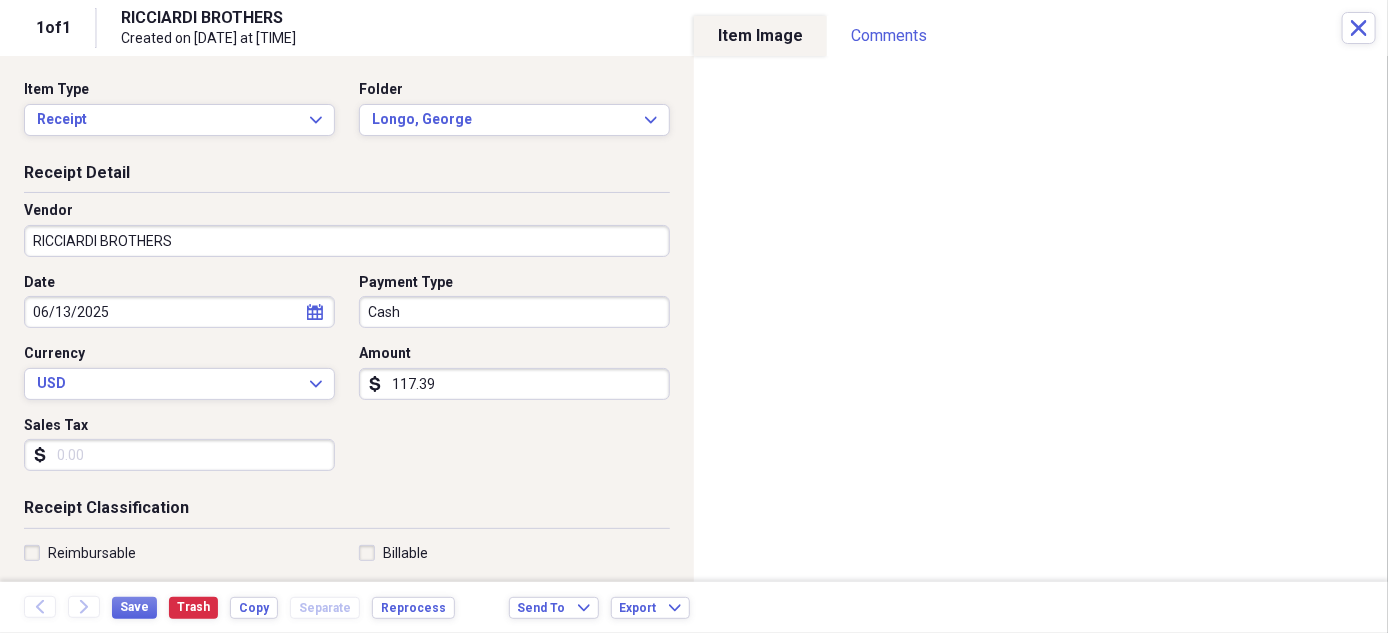 click 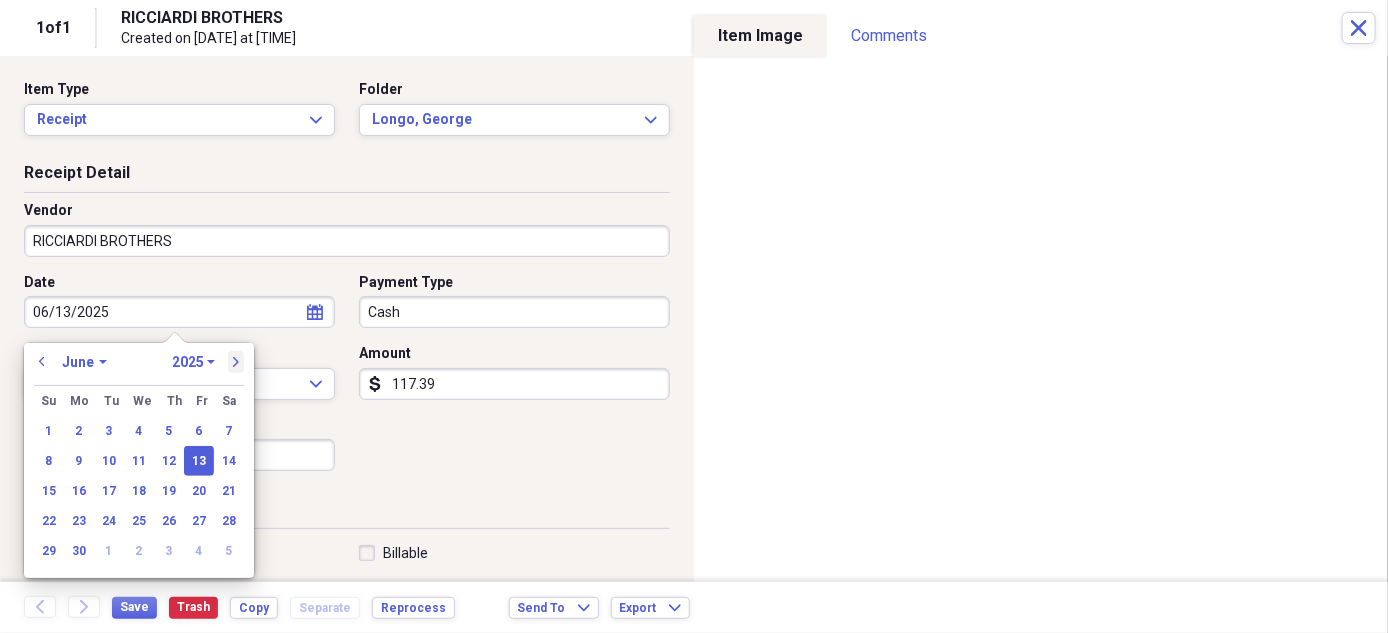 click on "next" at bounding box center [236, 362] 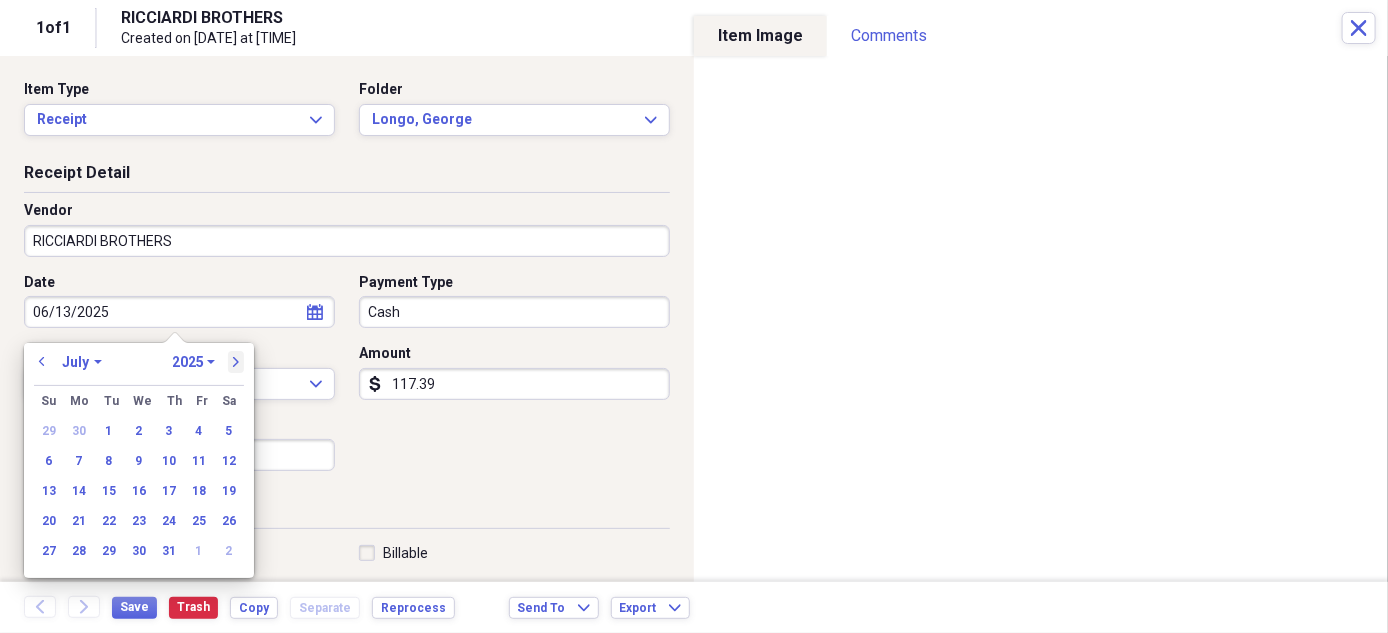 click on "next" at bounding box center (236, 362) 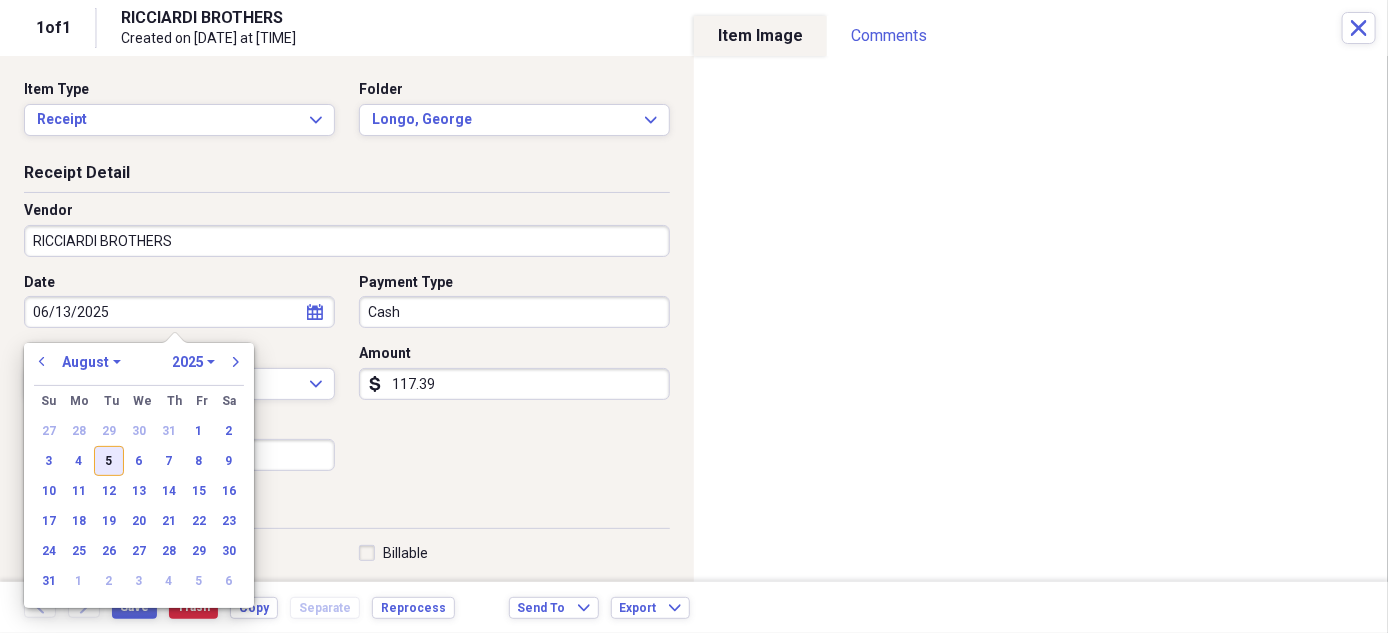 click on "5" at bounding box center (109, 461) 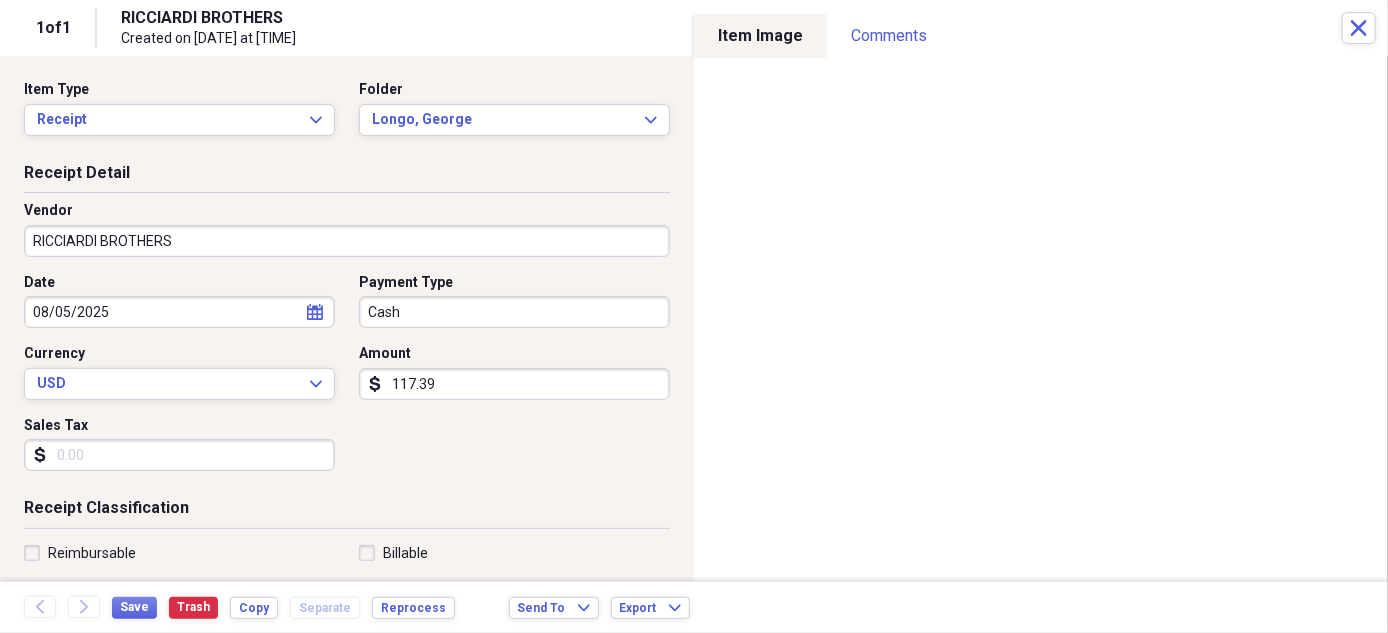 click on "Cash" at bounding box center [514, 312] 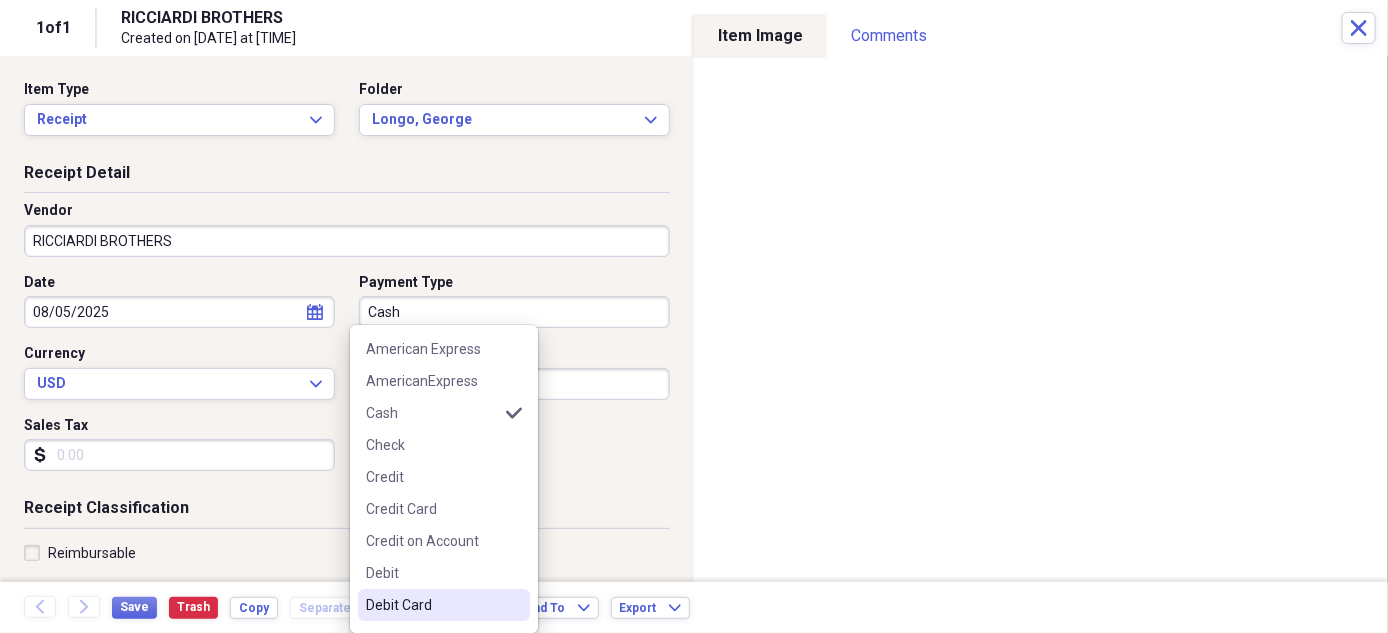 click on "Debit Card" at bounding box center (444, 605) 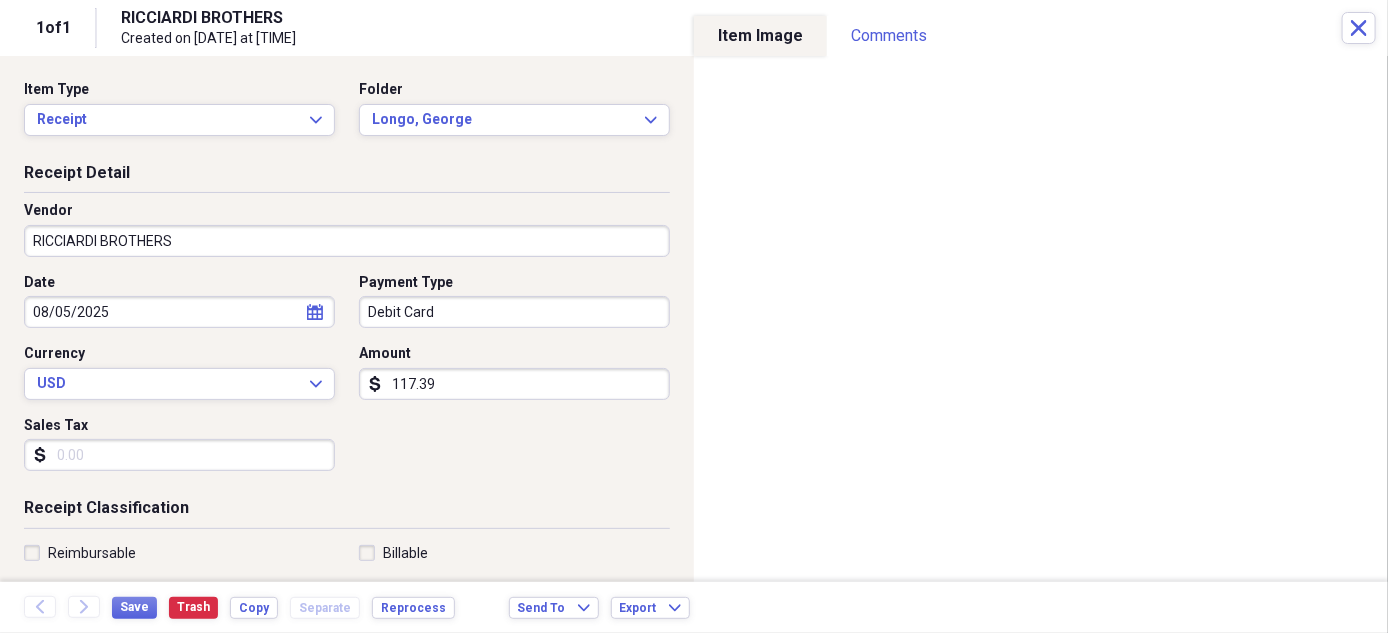 click on "Sales Tax" at bounding box center (179, 455) 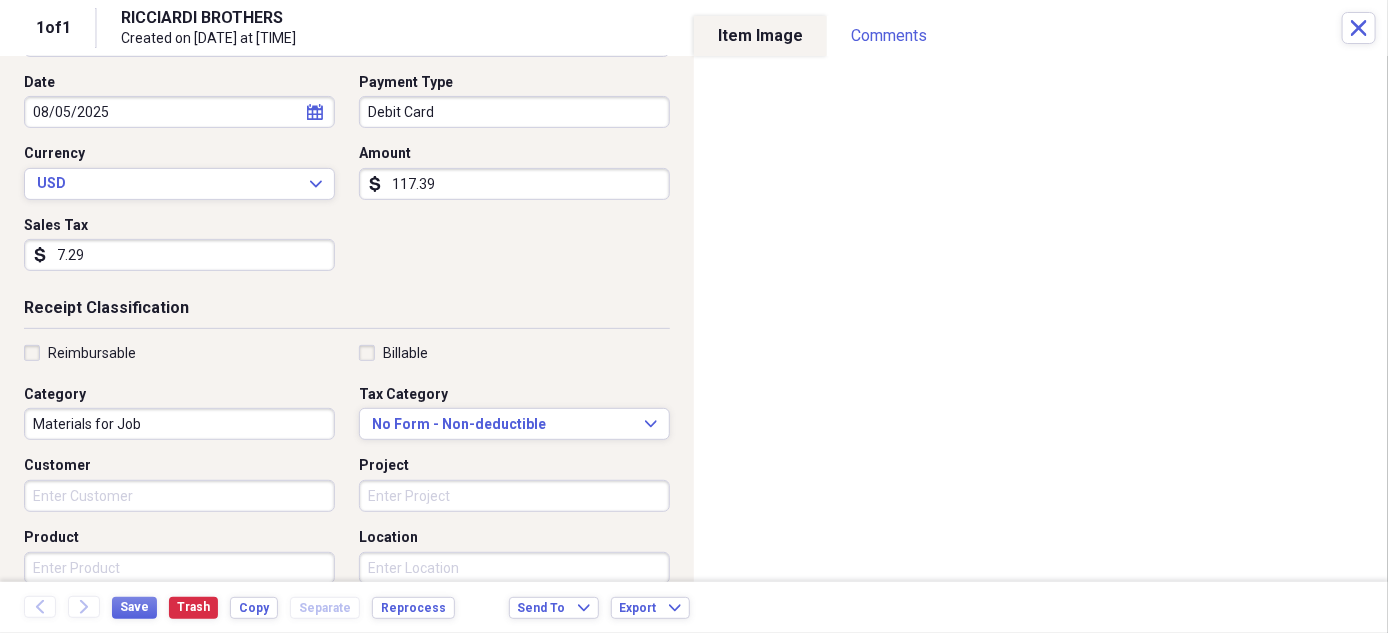 scroll, scrollTop: 249, scrollLeft: 0, axis: vertical 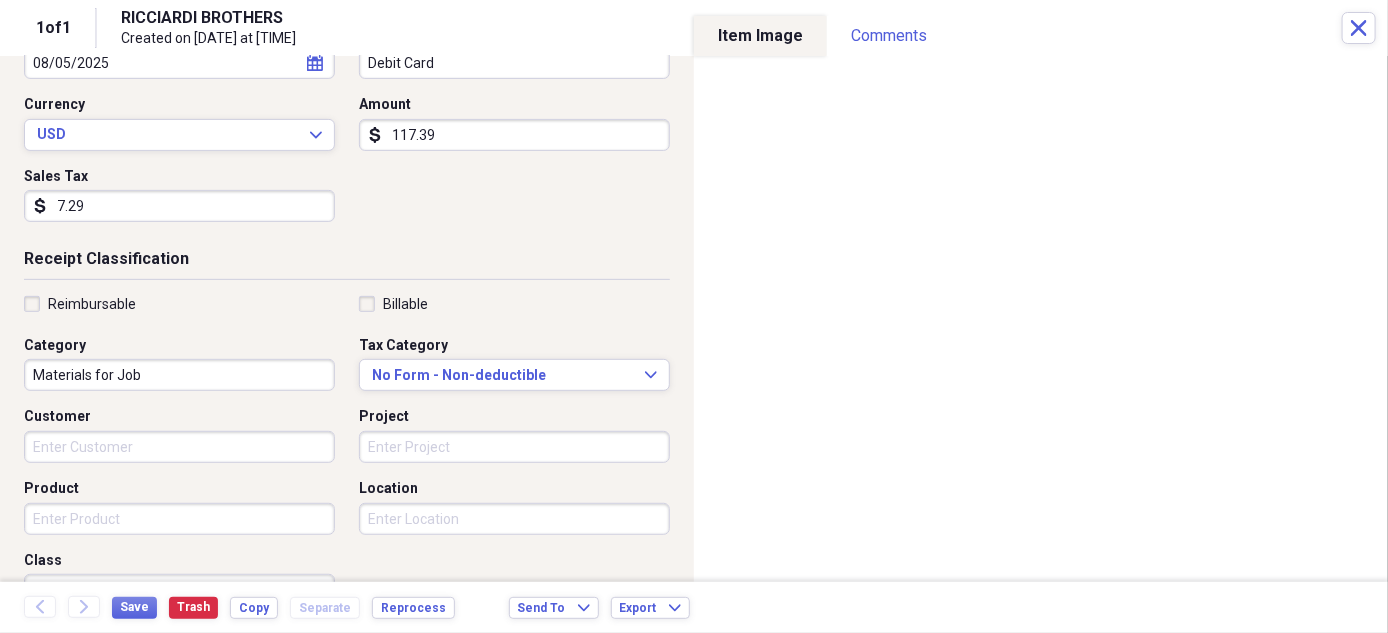 type on "7.29" 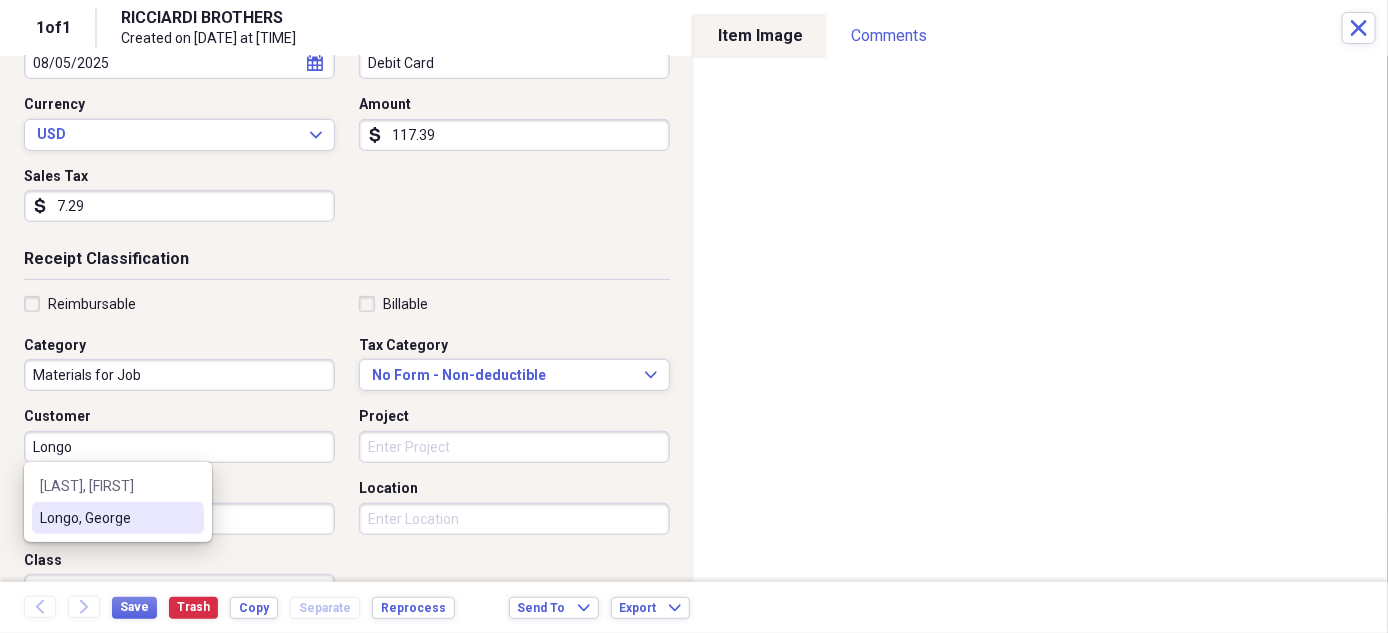 click on "Longo, George" at bounding box center [106, 518] 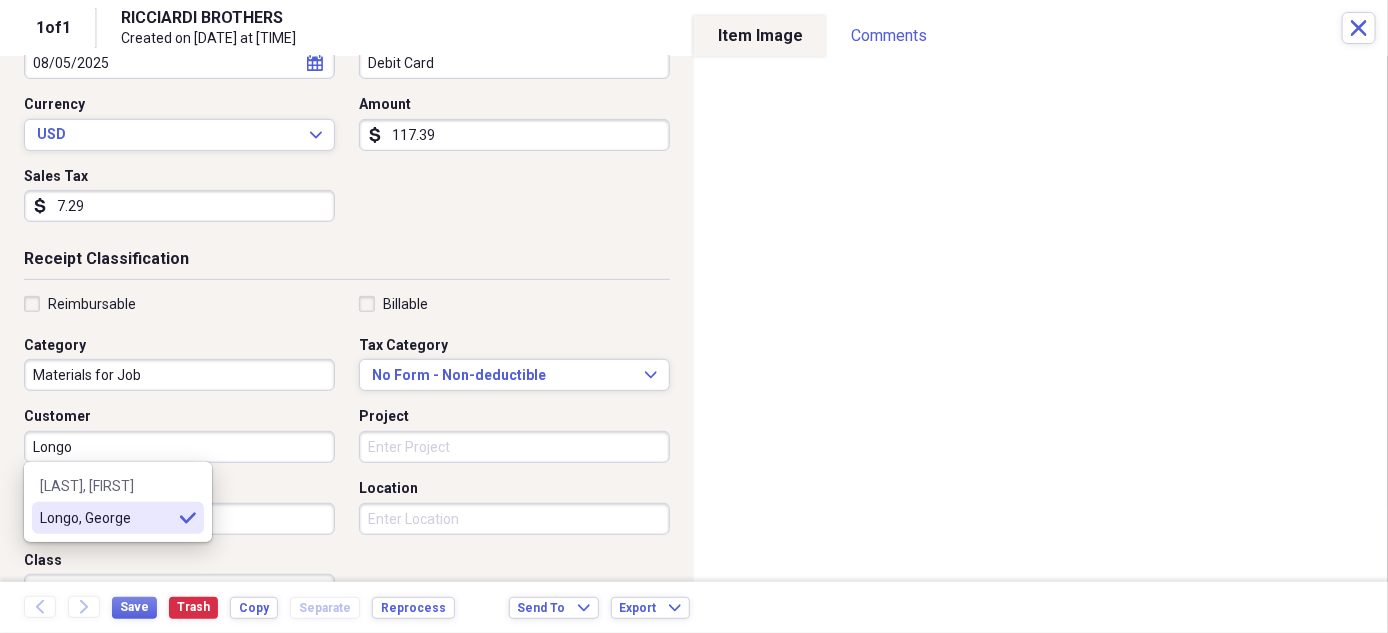 type on "Longo, George" 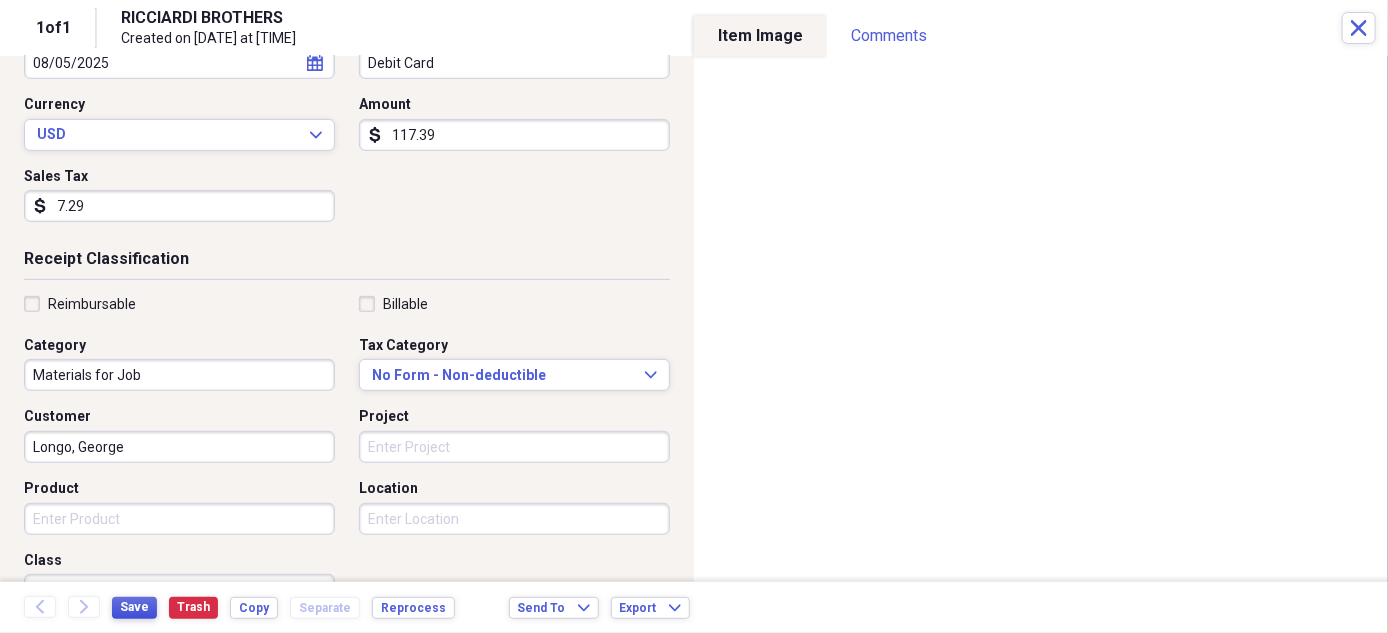 click on "Save" at bounding box center (134, 607) 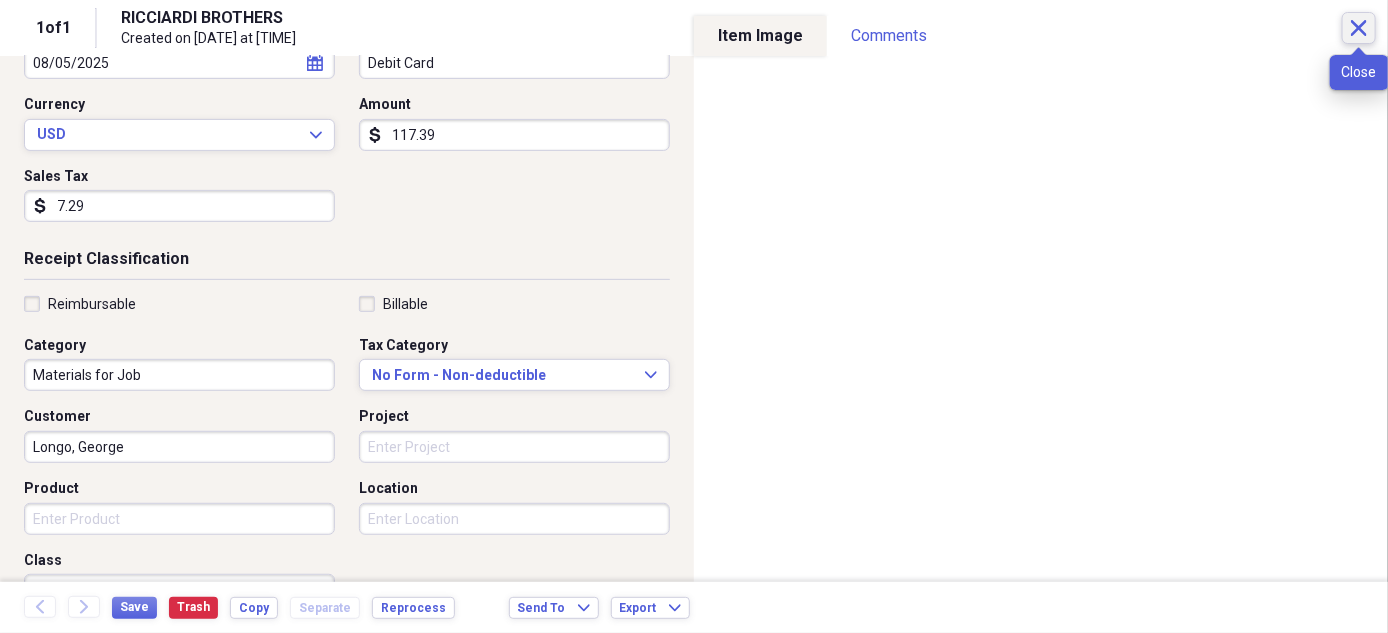 click 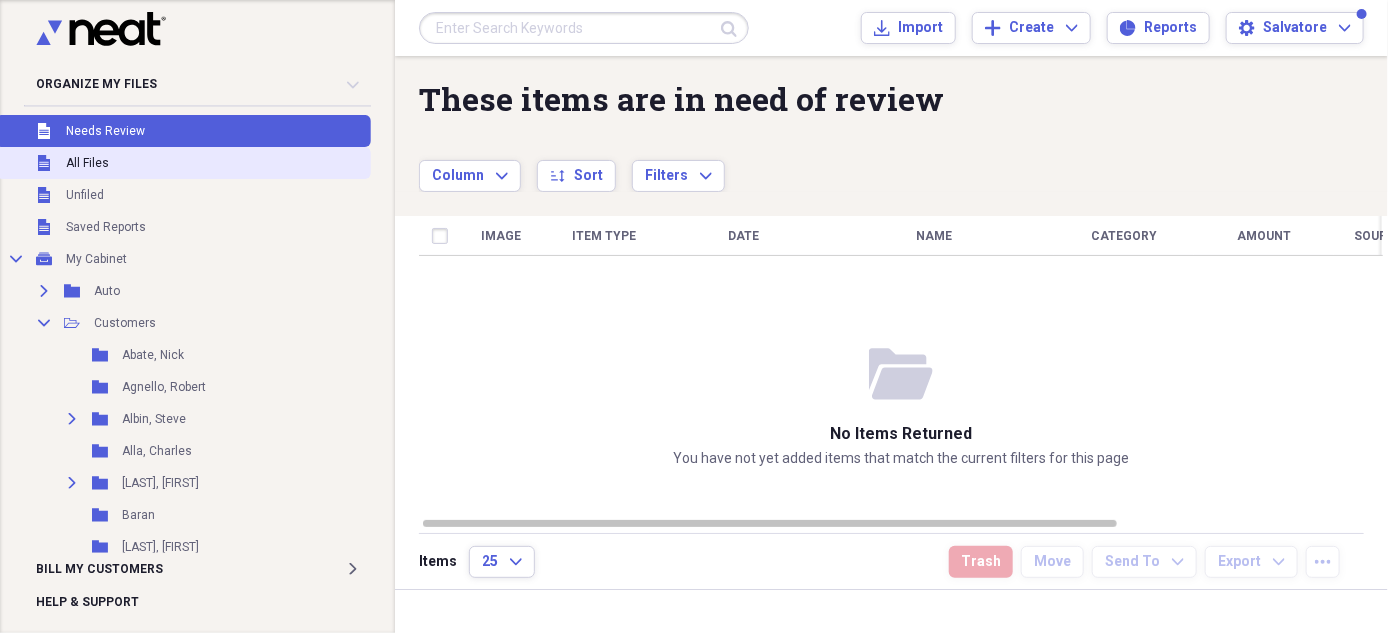click on "All Files" at bounding box center [87, 163] 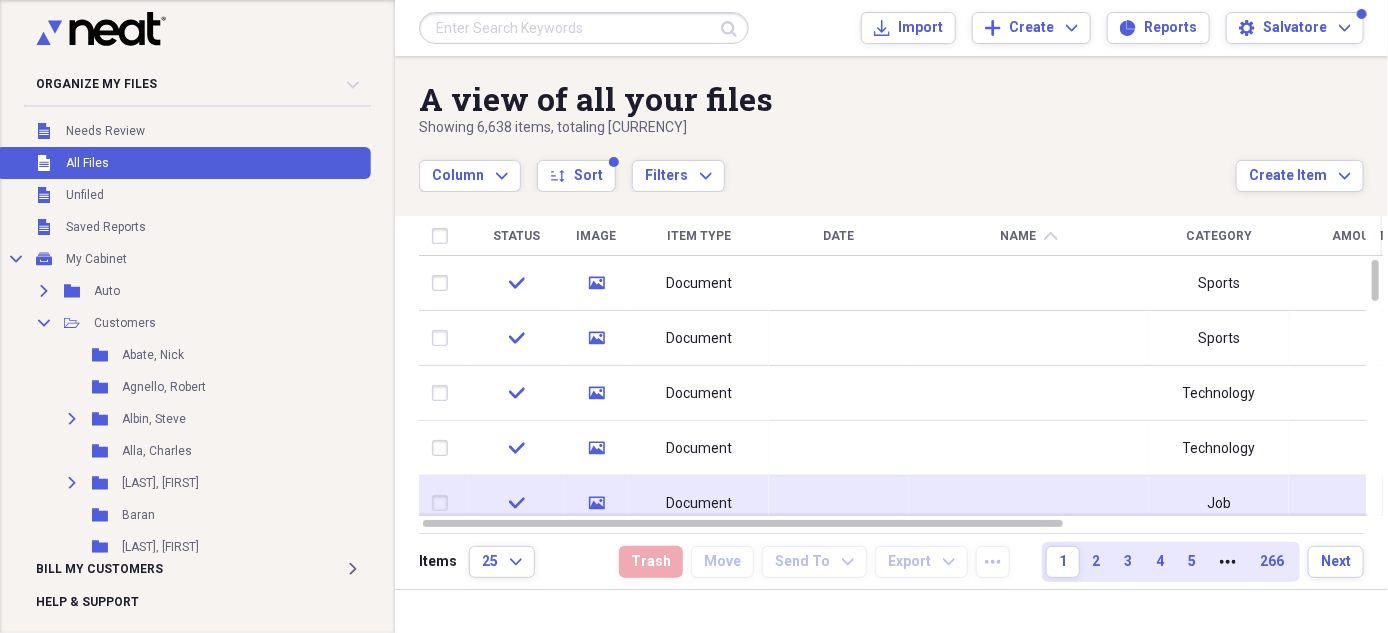 click on "Document" at bounding box center [699, 504] 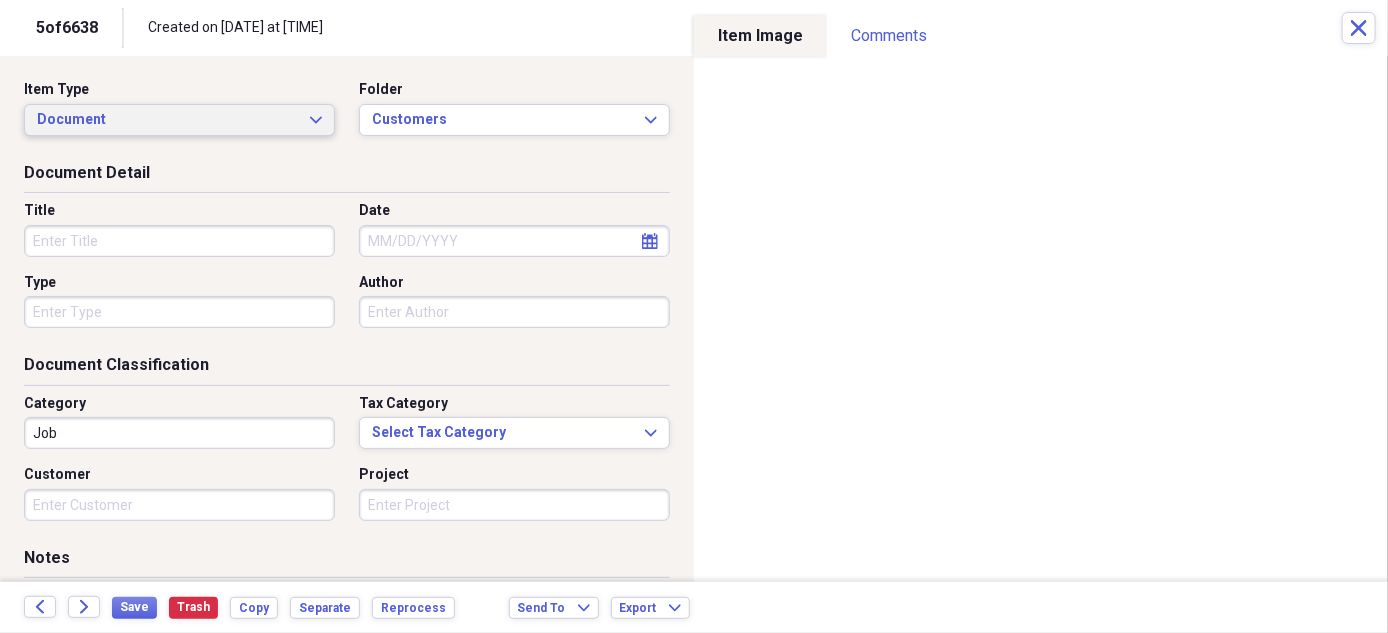 click on "Expand" 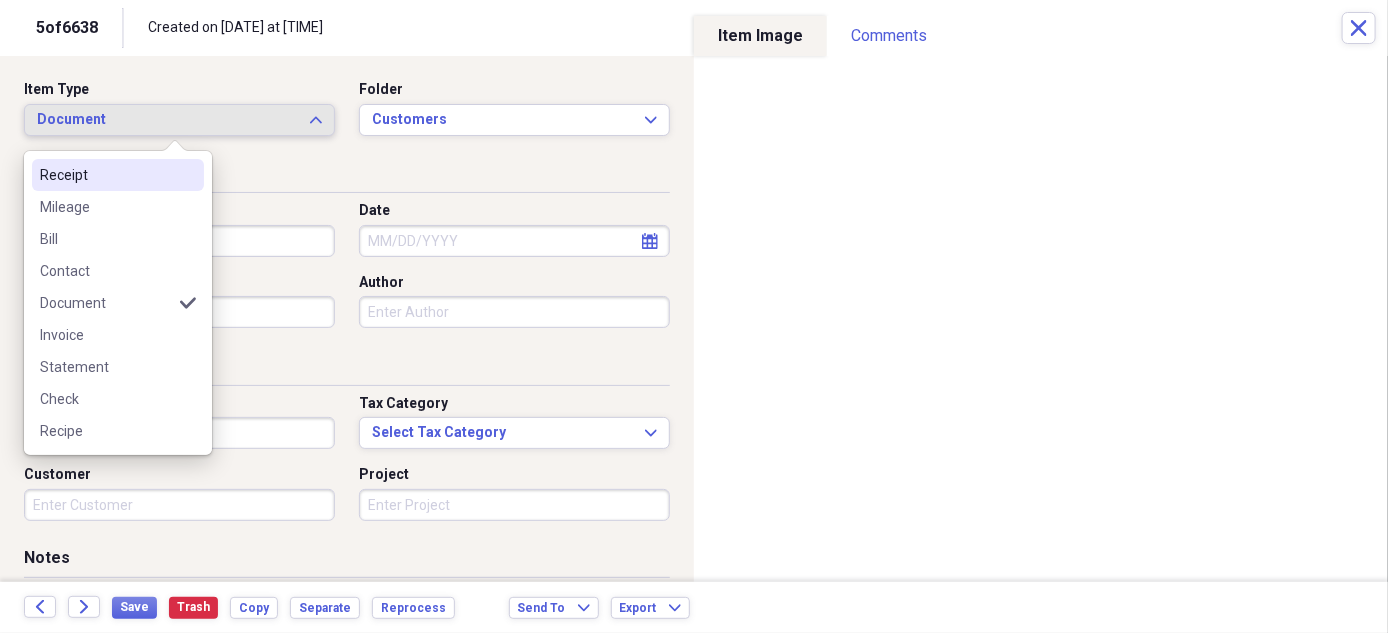click on "Receipt" at bounding box center [118, 175] 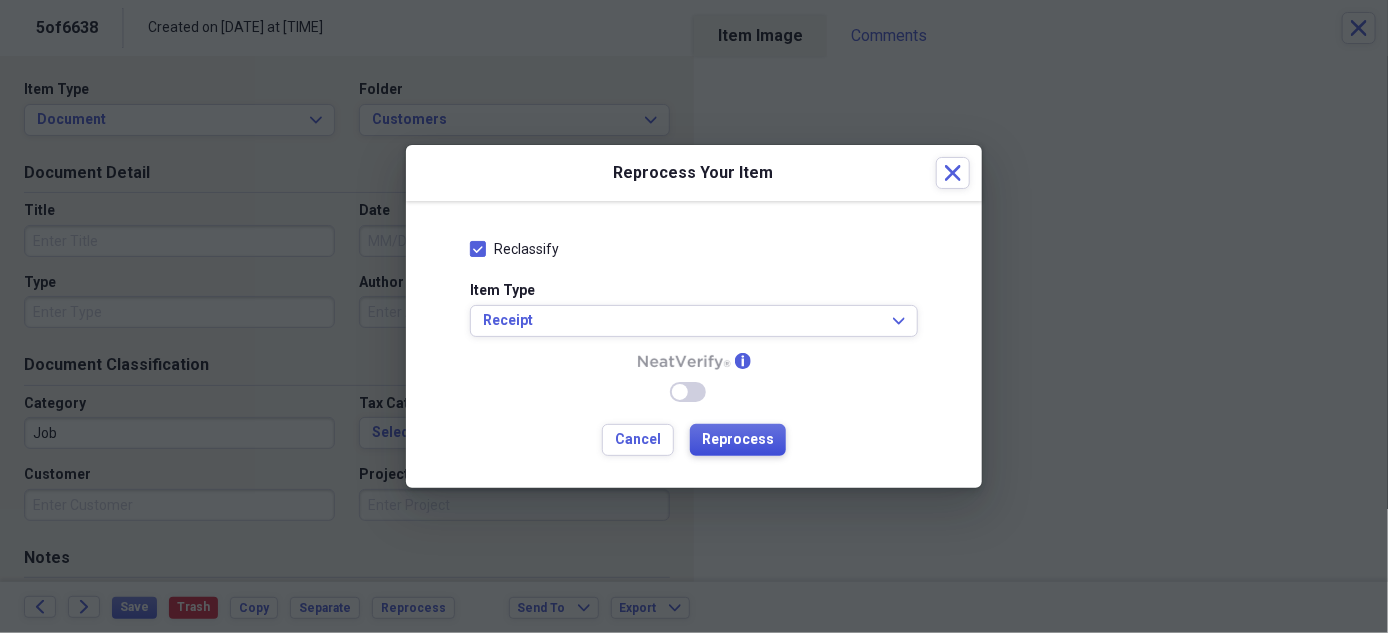 click on "Reprocess" at bounding box center (738, 440) 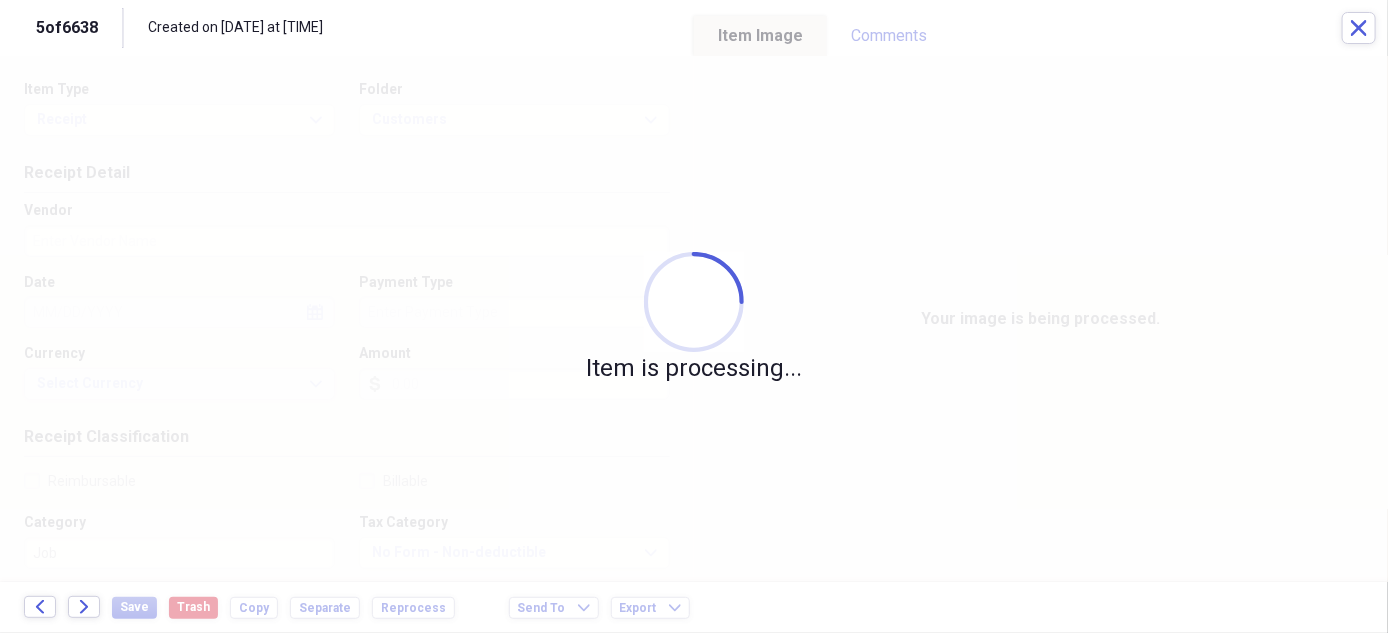 type on "Suffolk Redi Mix" 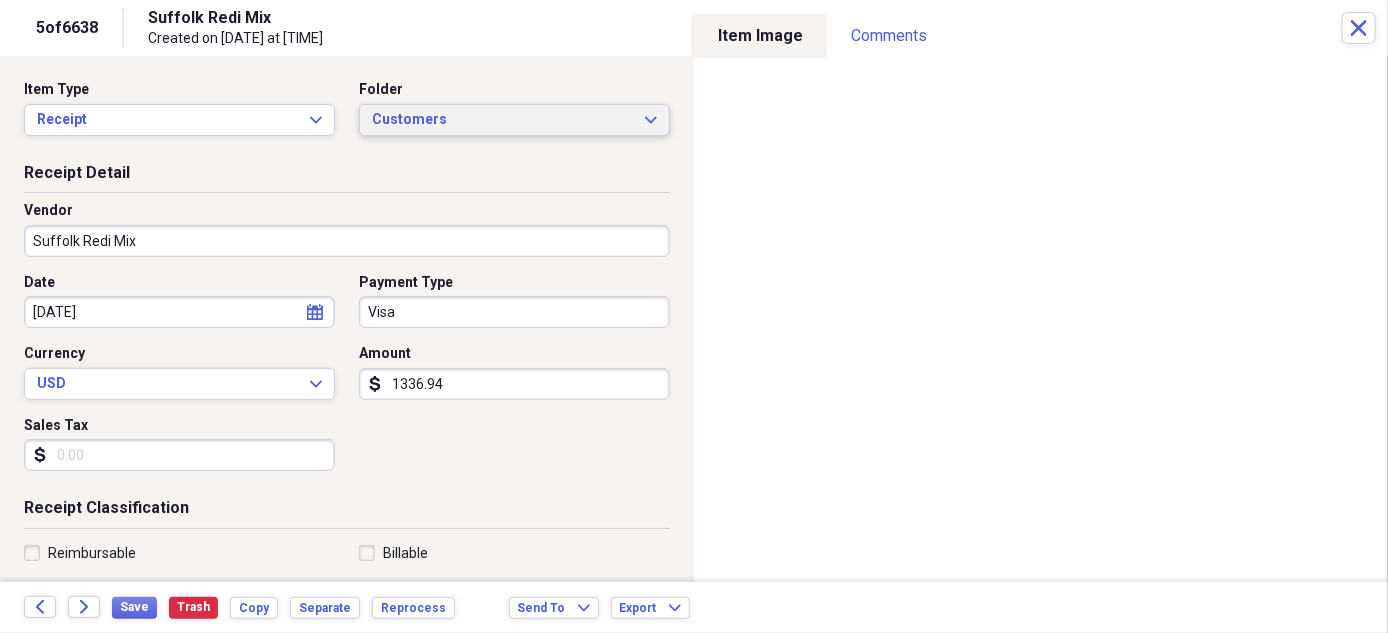 click on "Expand" 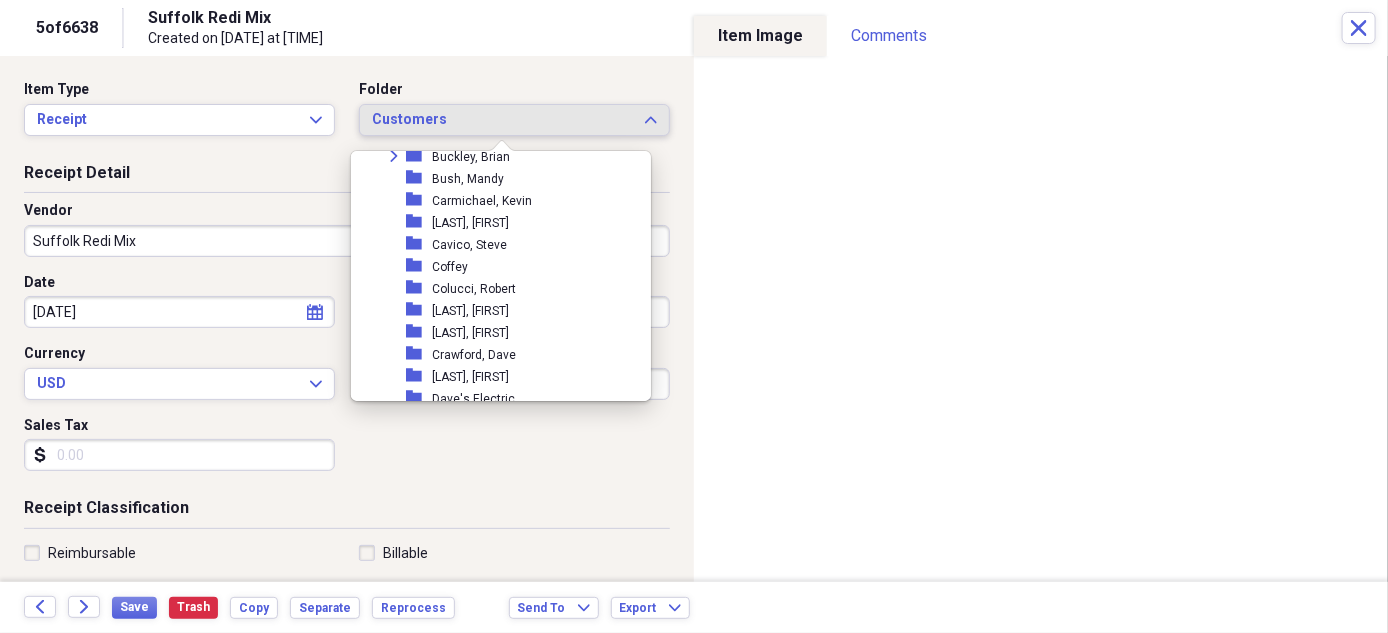 scroll, scrollTop: 399, scrollLeft: 0, axis: vertical 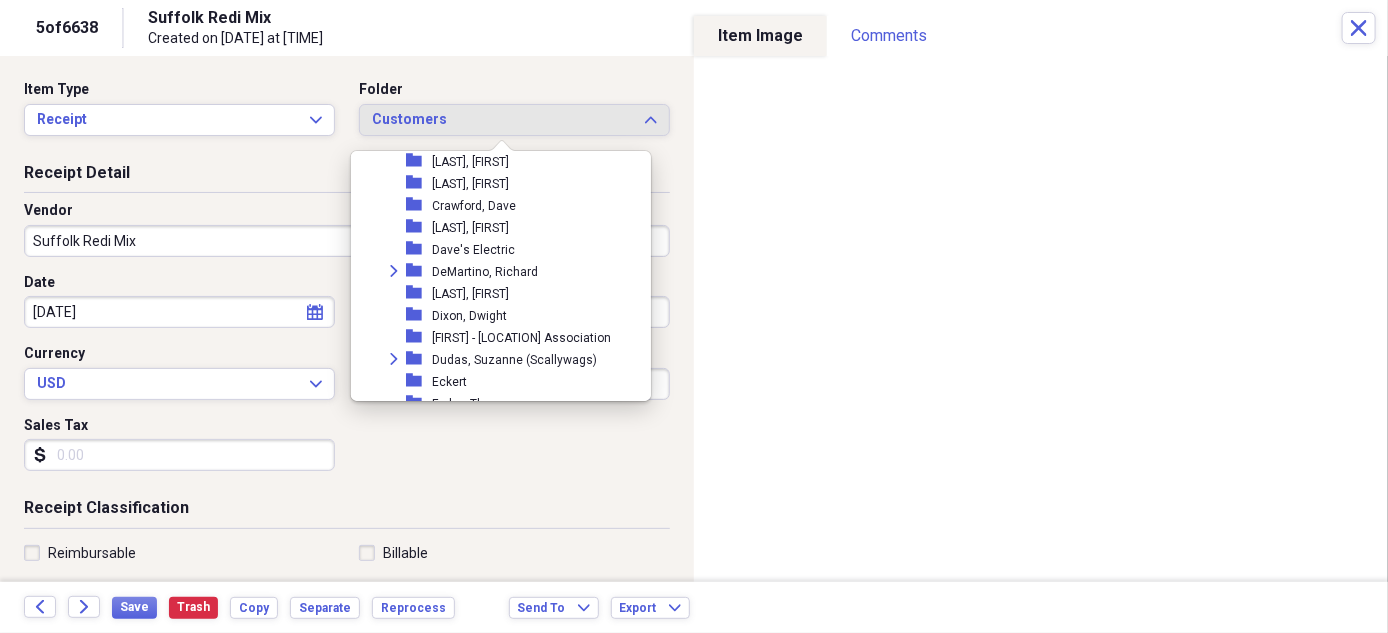 click on "Receipt Detail Vendor Suffolk Redi Mix Date [DATE] calendar Calendar Payment Type Visa Currency USD Expand Amount dollar-sign [AMOUNT] Sales Tax dollar-sign" at bounding box center [347, 330] 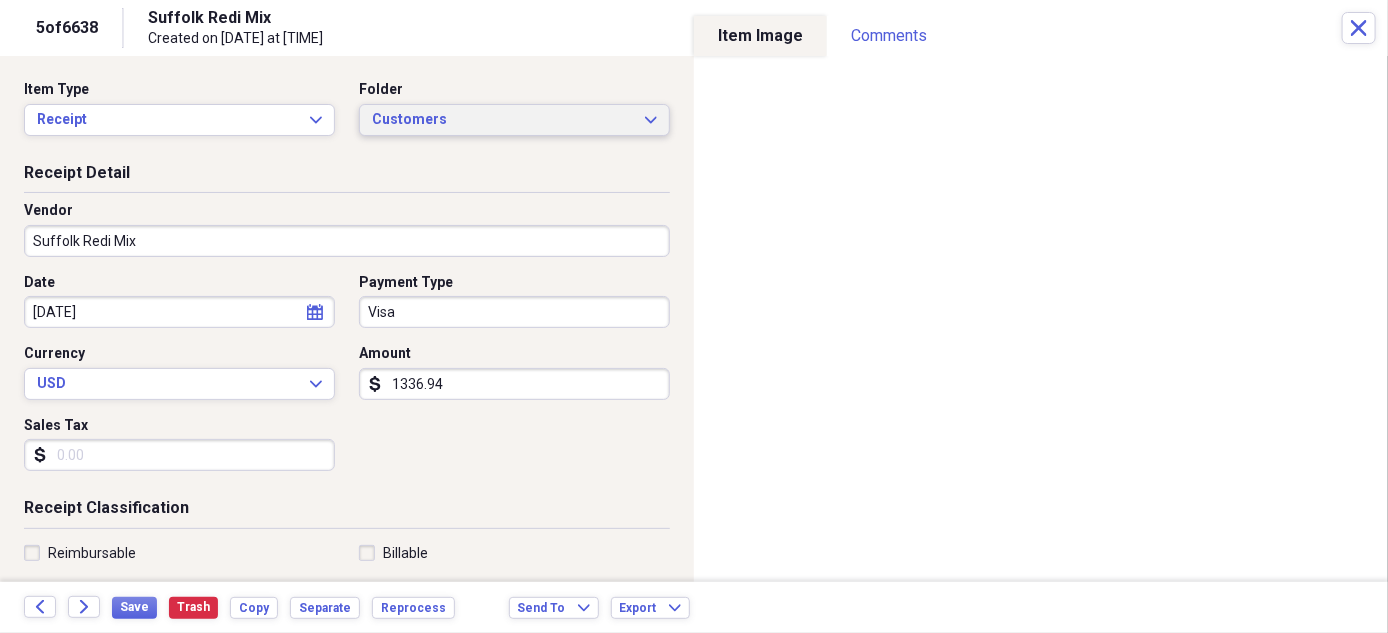 click on "Expand" 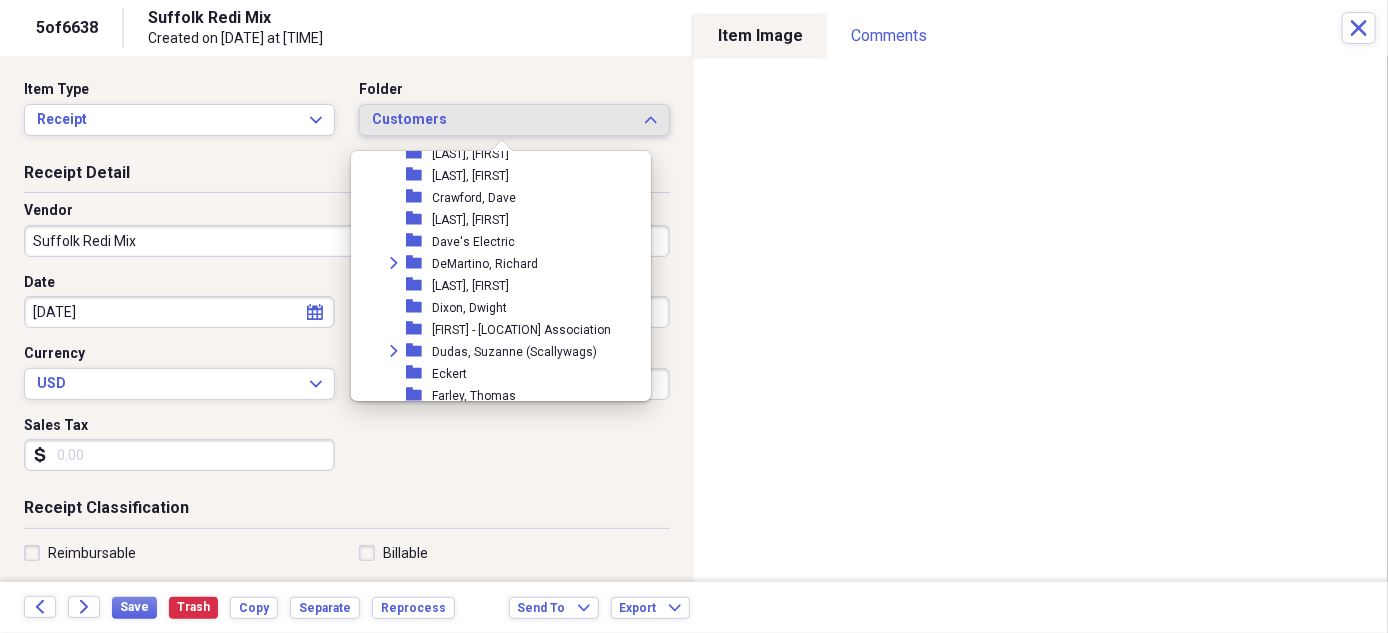 scroll, scrollTop: 516, scrollLeft: 0, axis: vertical 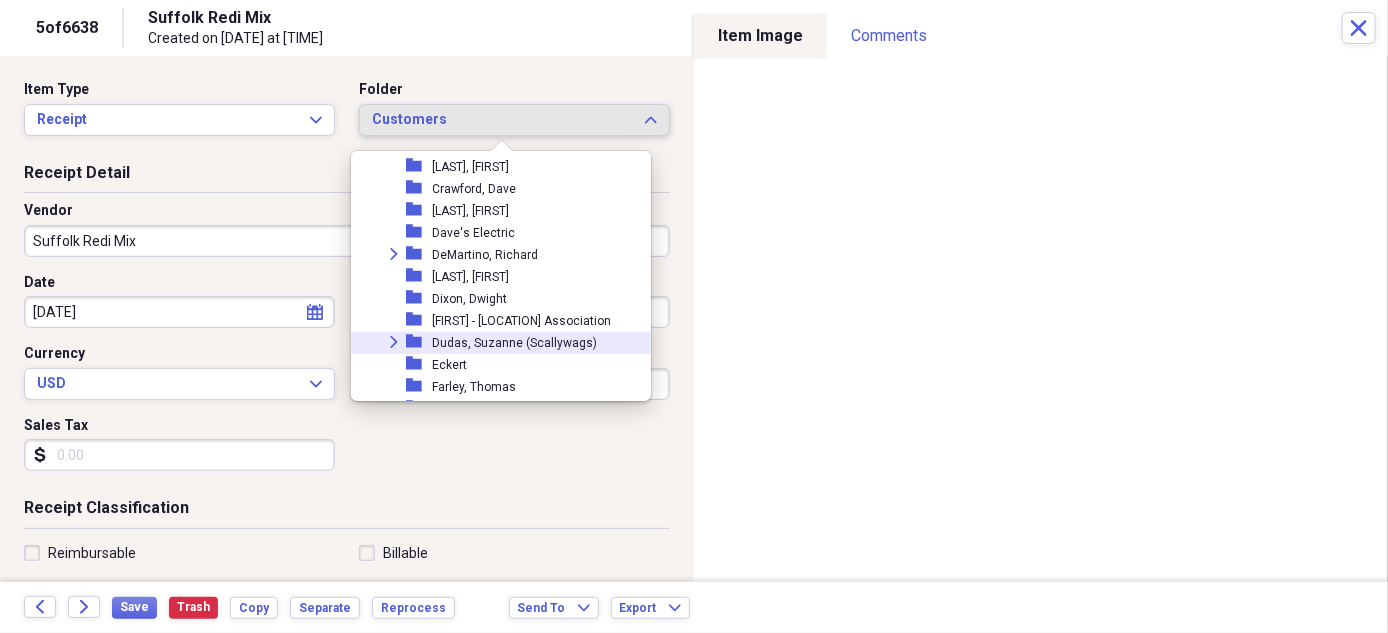 click on "Dudas, Suzanne (Scallywags)" at bounding box center (514, 343) 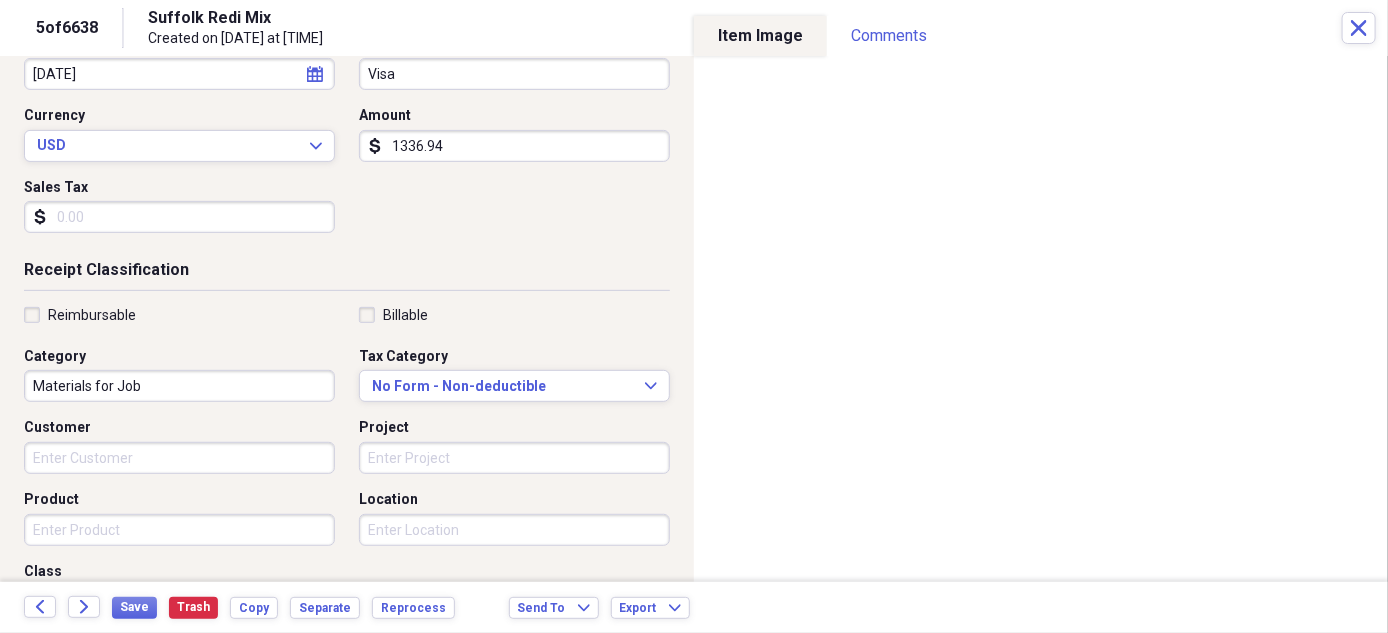 scroll, scrollTop: 249, scrollLeft: 0, axis: vertical 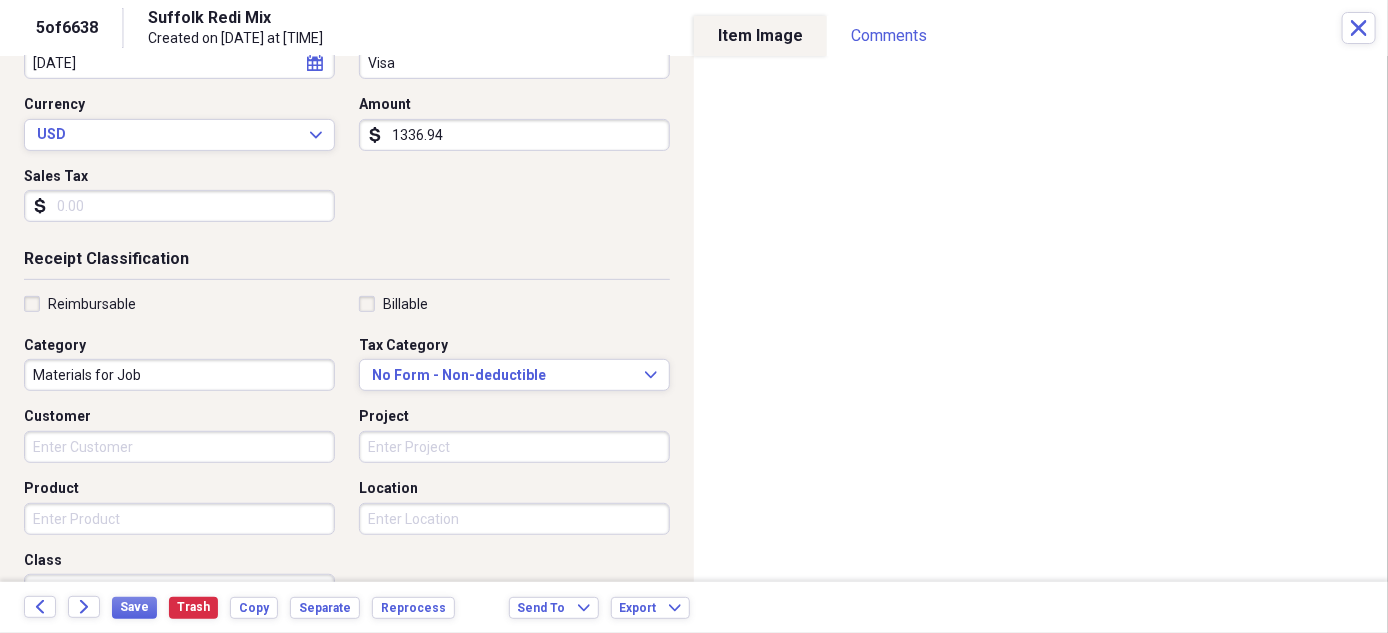 click on "Customer" at bounding box center (179, 447) 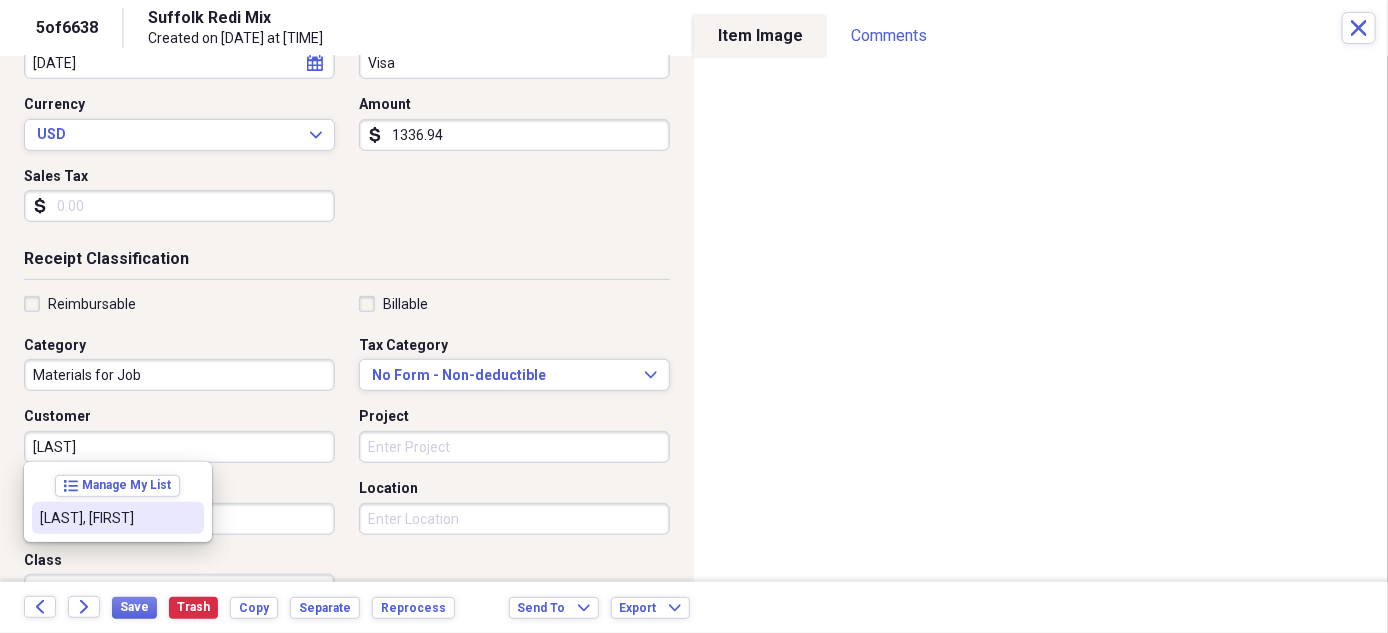 click on "[LAST], [FIRST]" at bounding box center [106, 518] 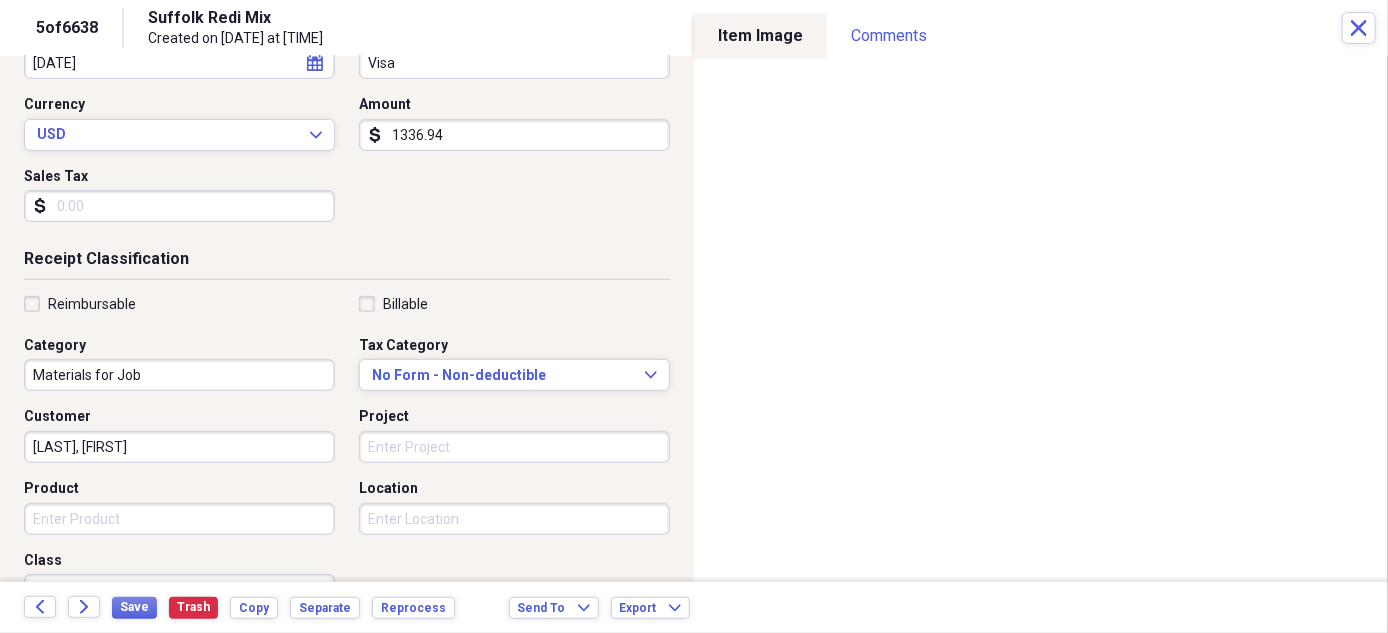 click on "Sales Tax" at bounding box center [179, 206] 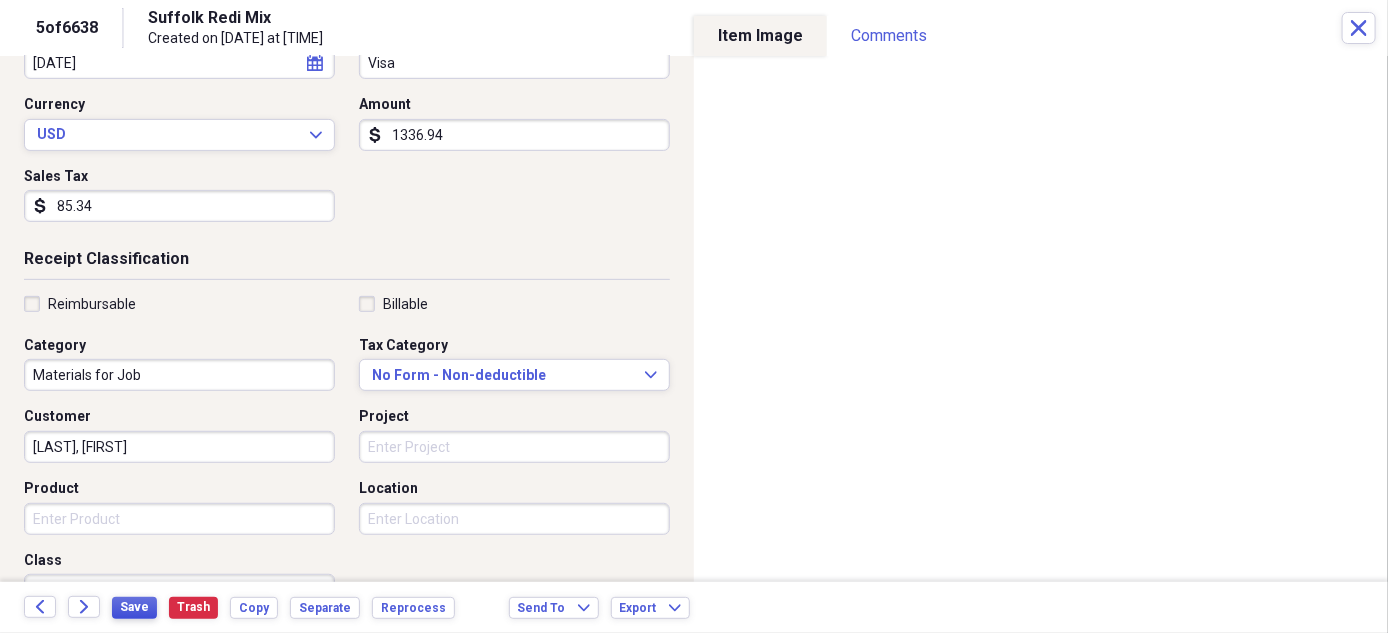 type on "85.34" 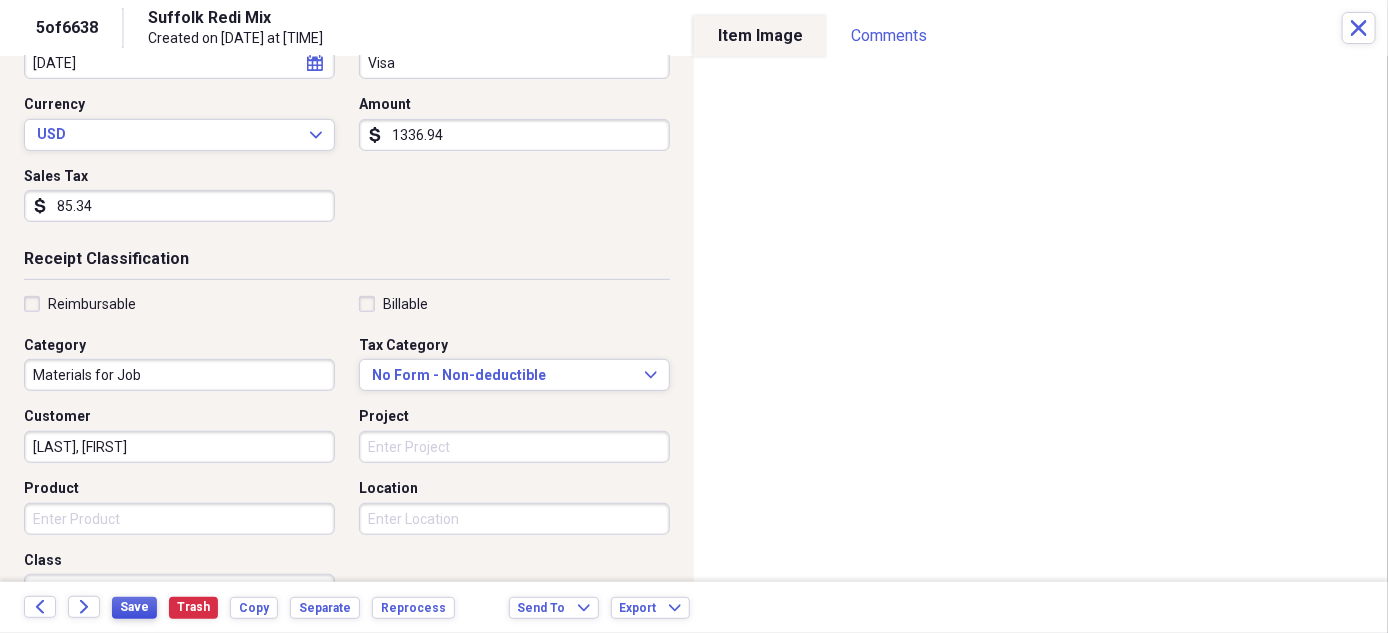 click on "Save" at bounding box center [134, 607] 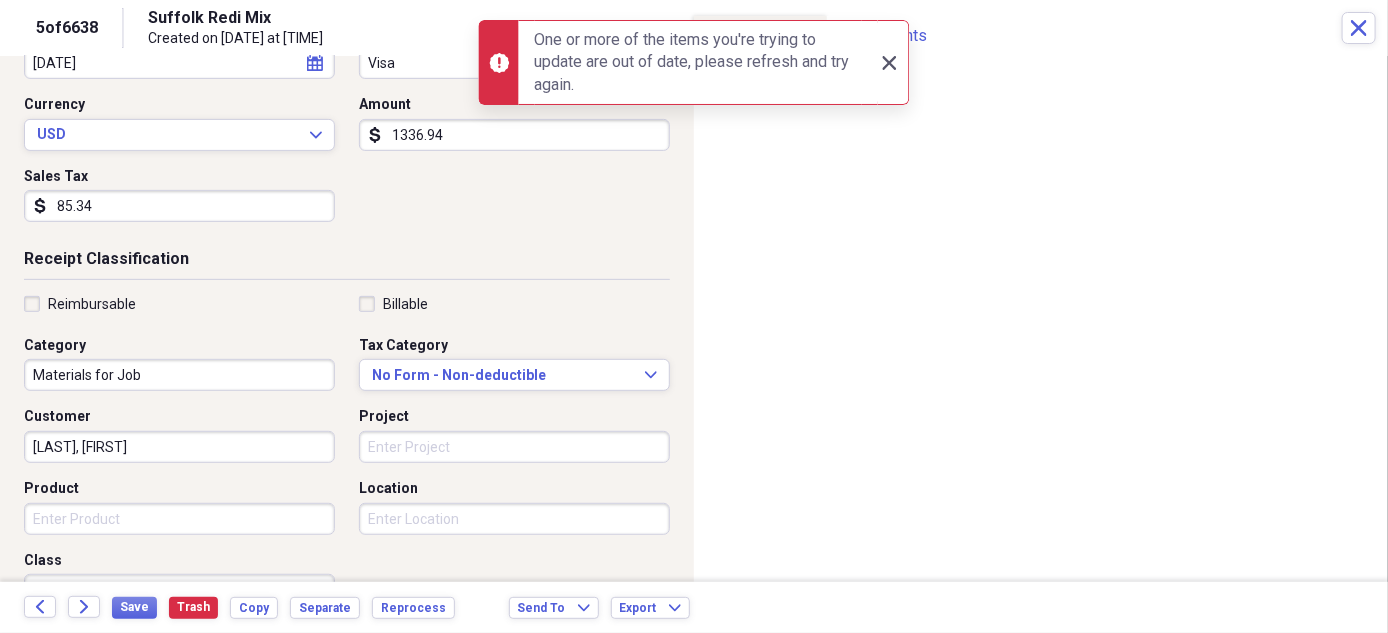 click on "Close" 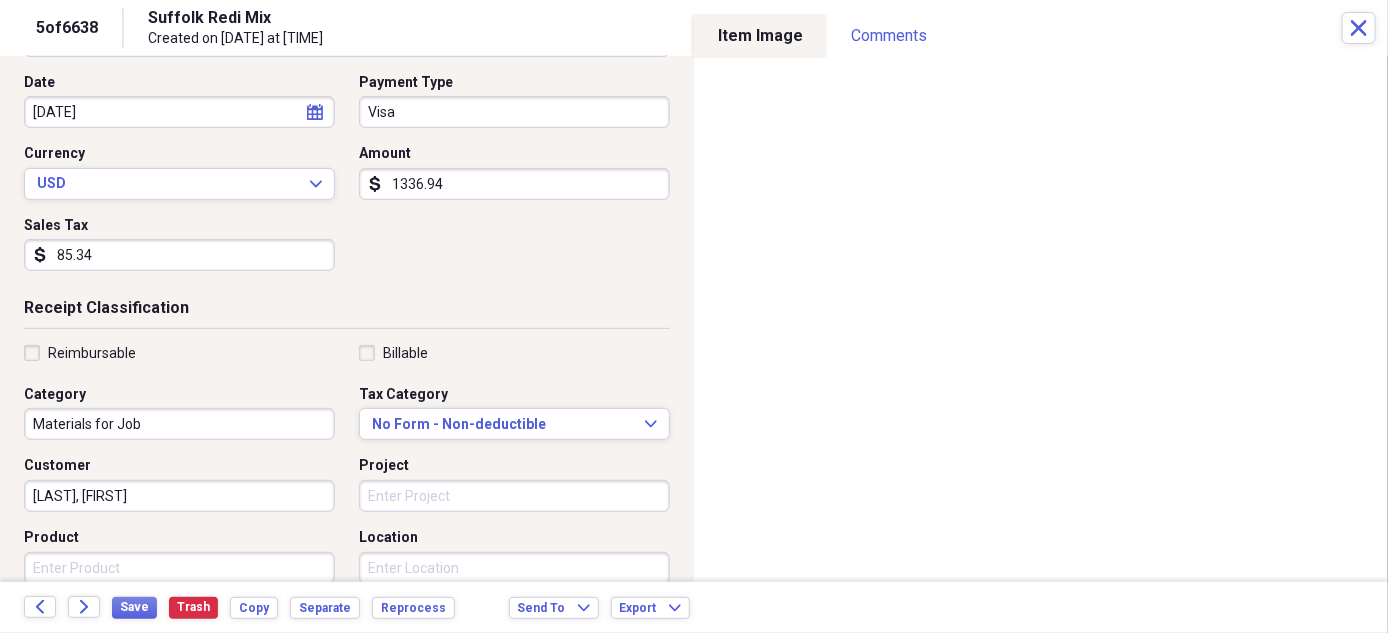 scroll, scrollTop: 149, scrollLeft: 0, axis: vertical 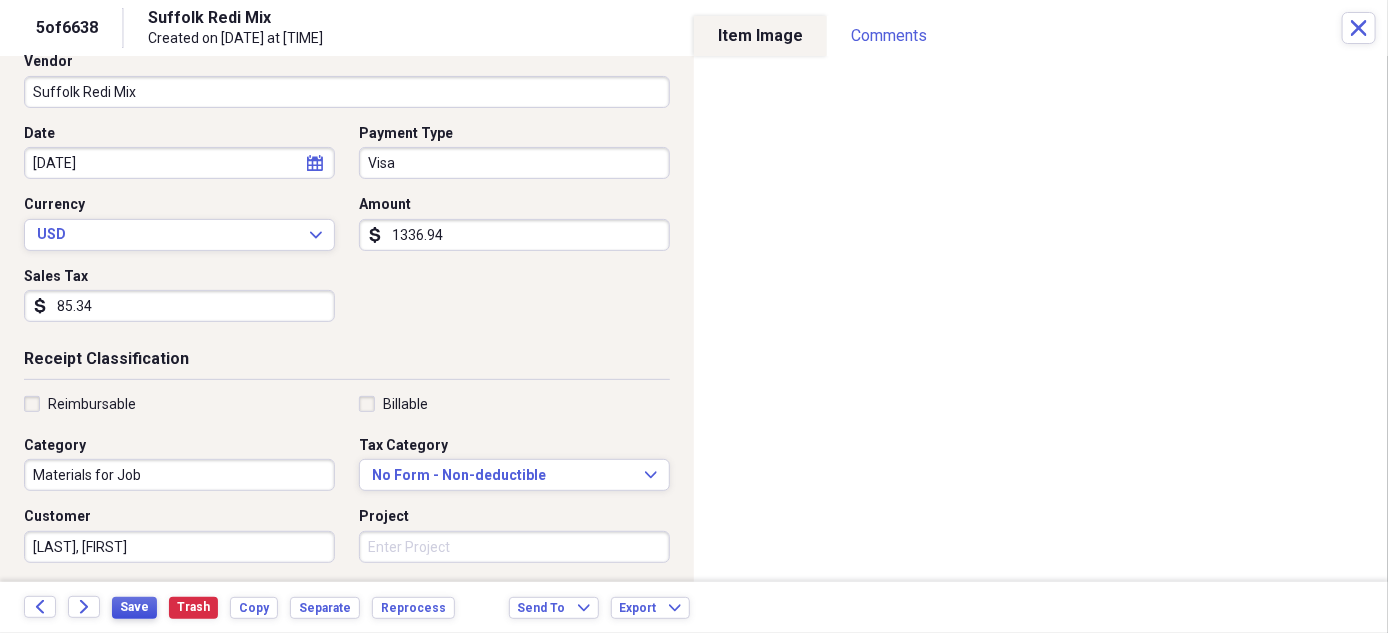click on "Save" at bounding box center [134, 607] 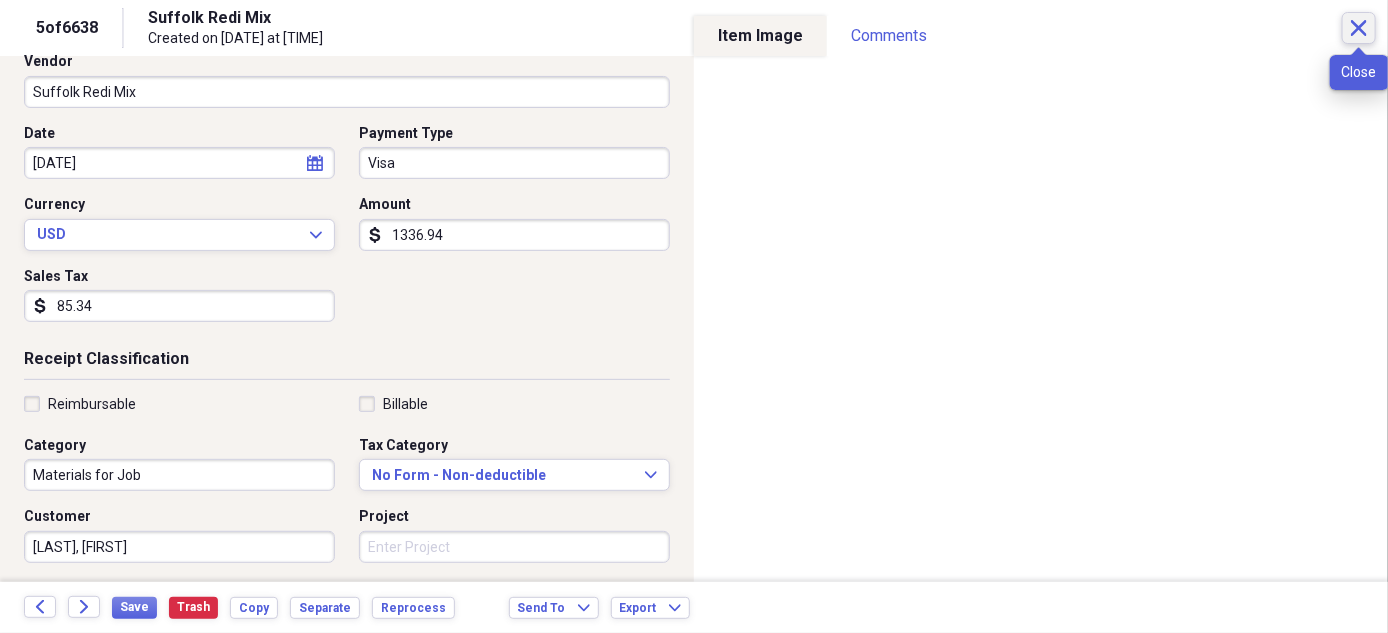 click 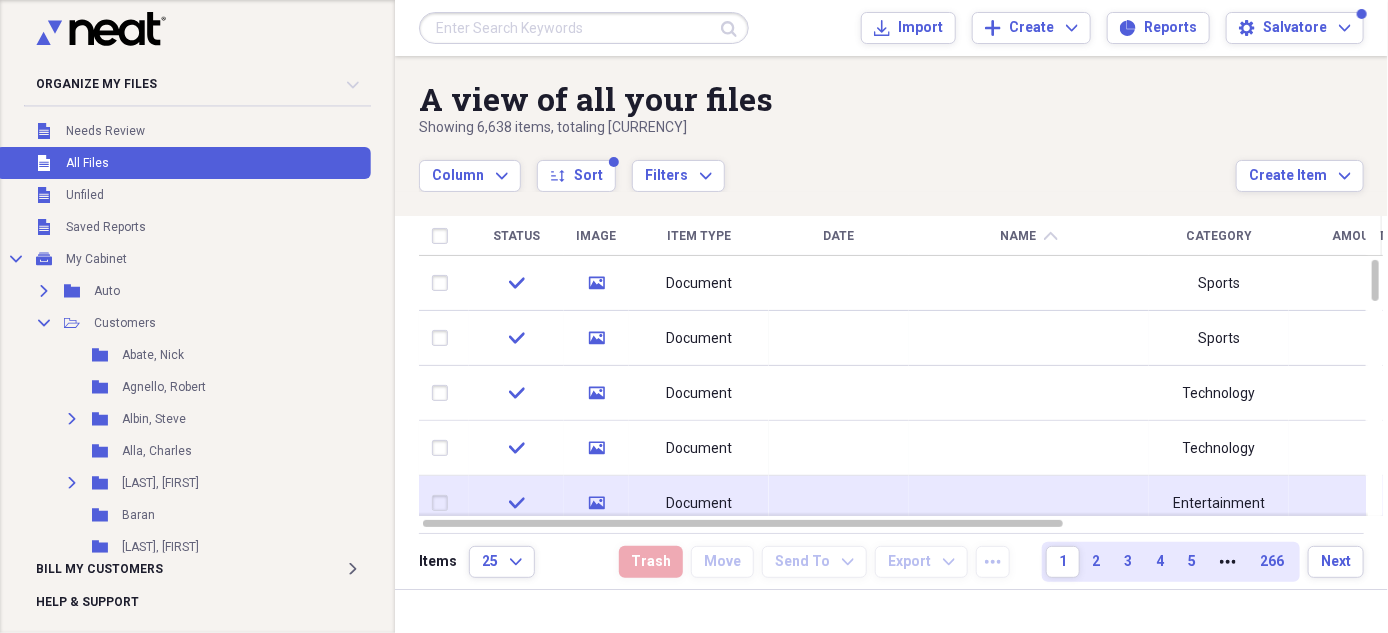 click on "Document" at bounding box center [699, 504] 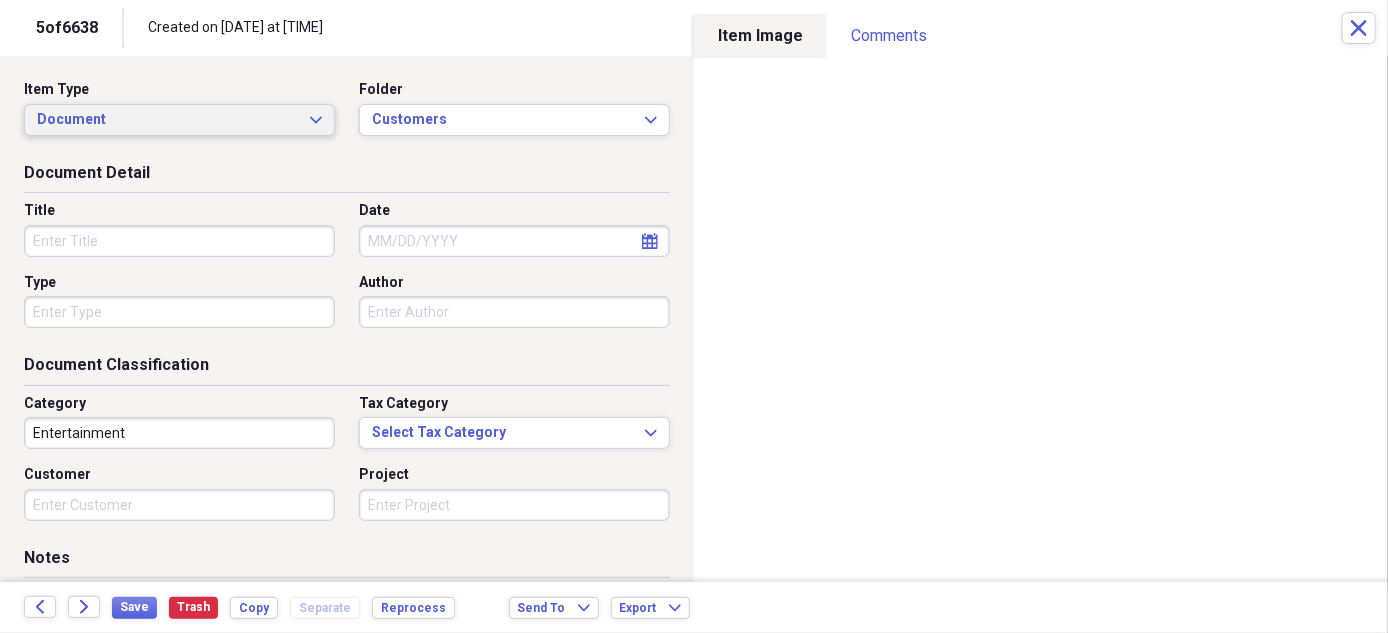 click on "Expand" 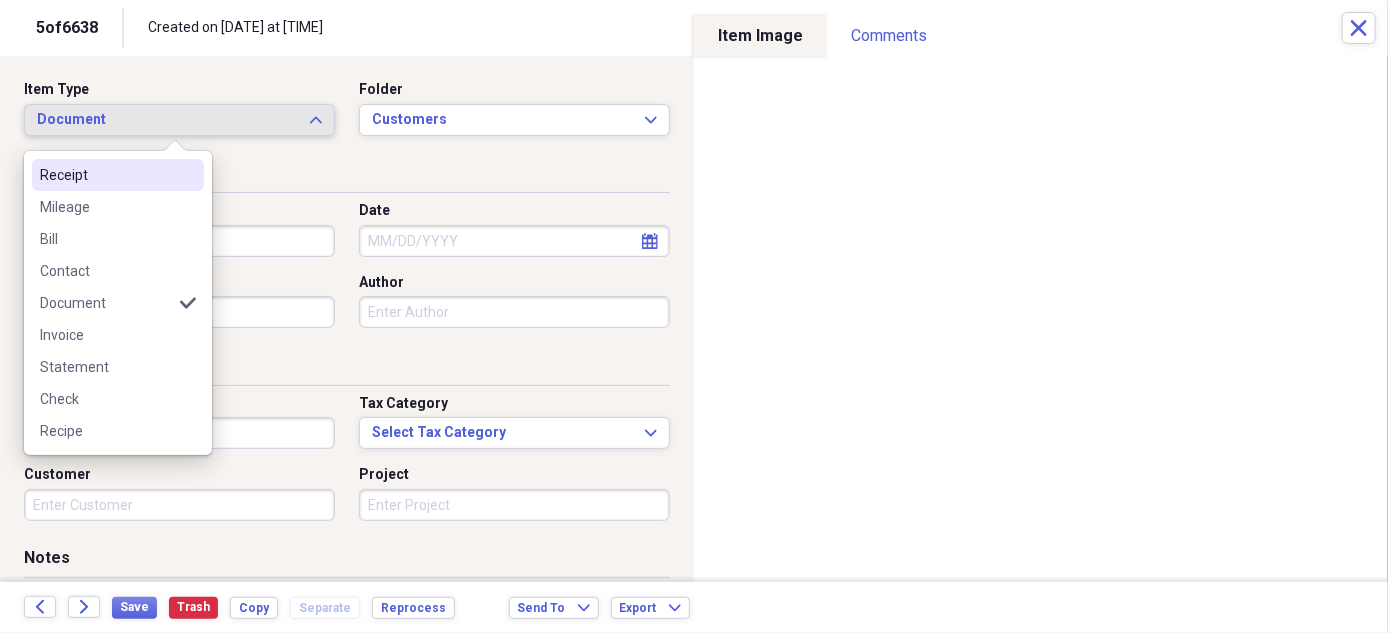 click on "Receipt" at bounding box center (106, 175) 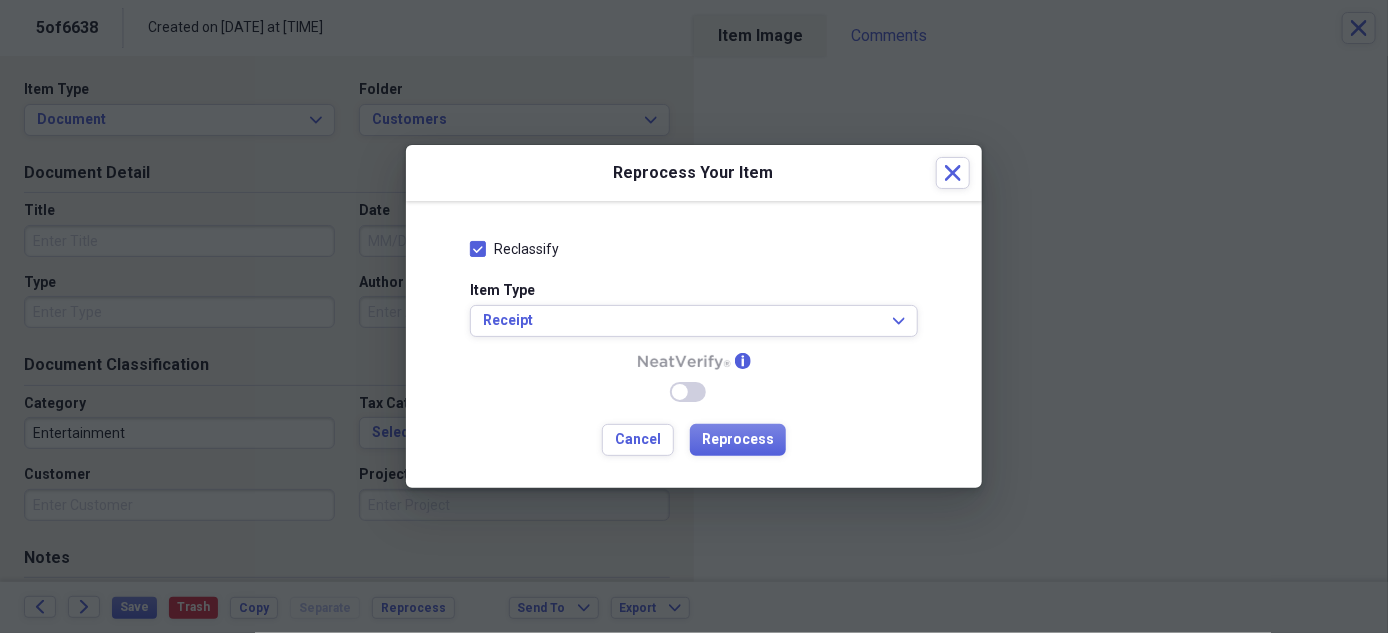 click at bounding box center [694, 316] 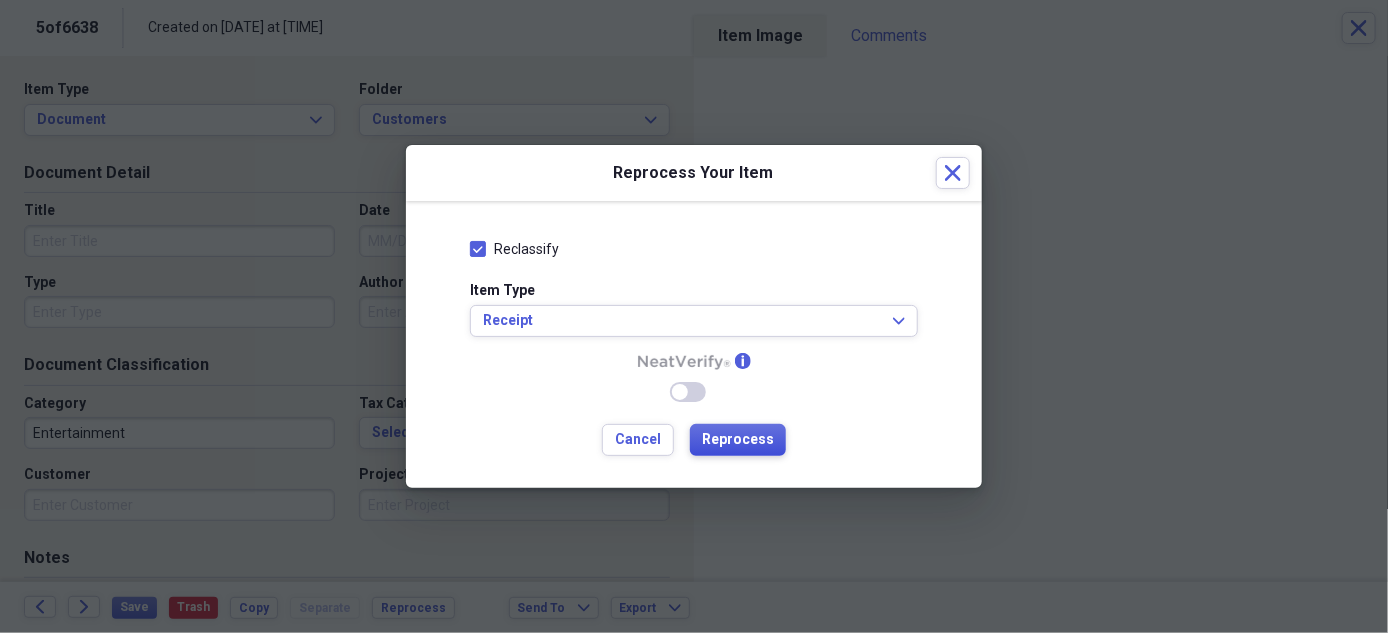 click on "Reprocess" at bounding box center (738, 440) 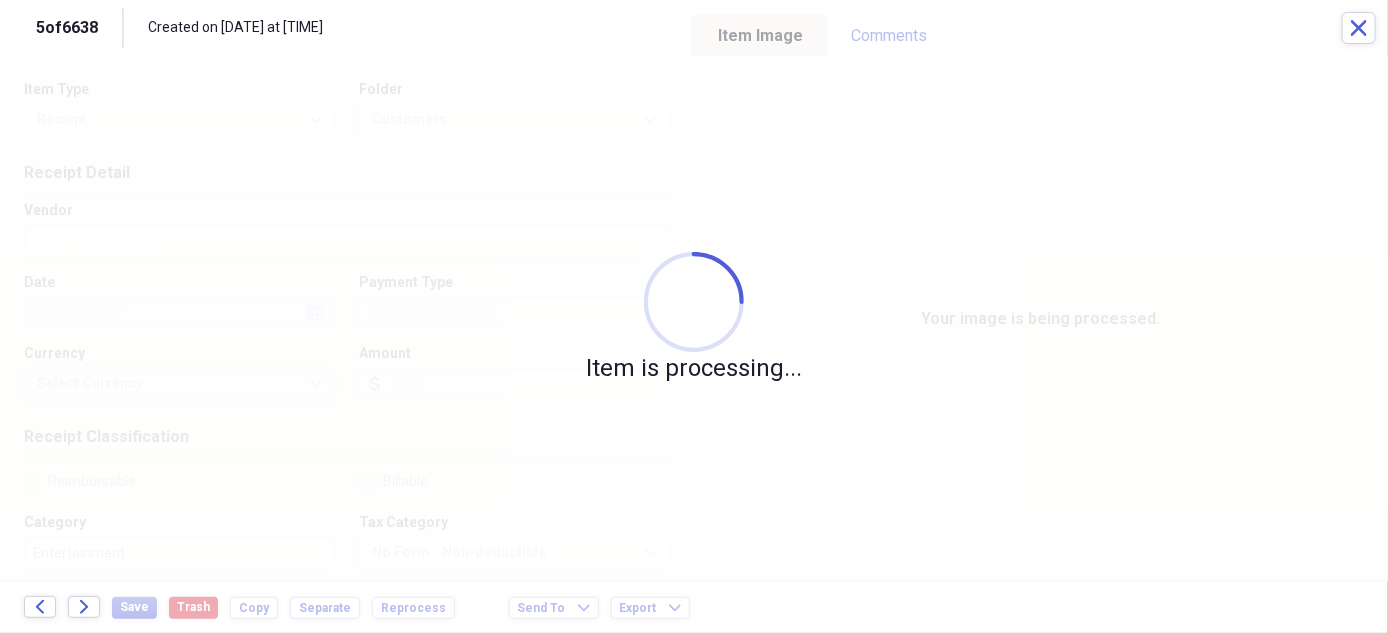 drag, startPoint x: 739, startPoint y: 431, endPoint x: 558, endPoint y: 428, distance: 181.02486 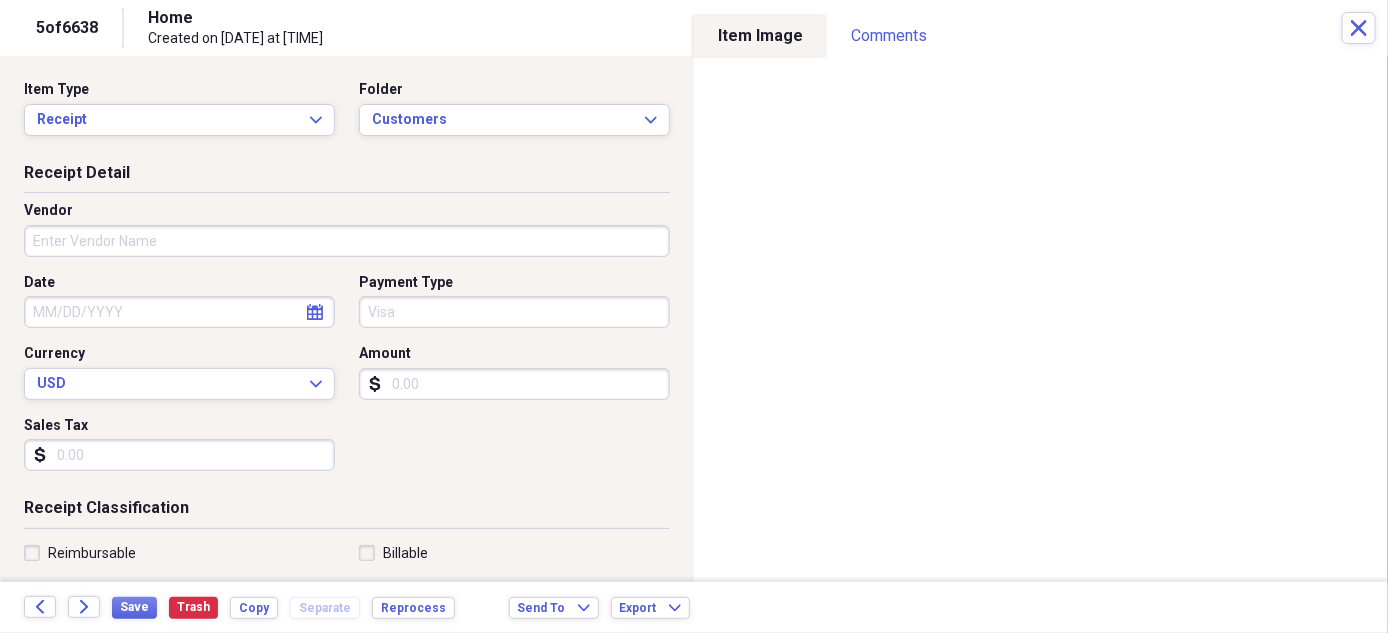 type on "Home" 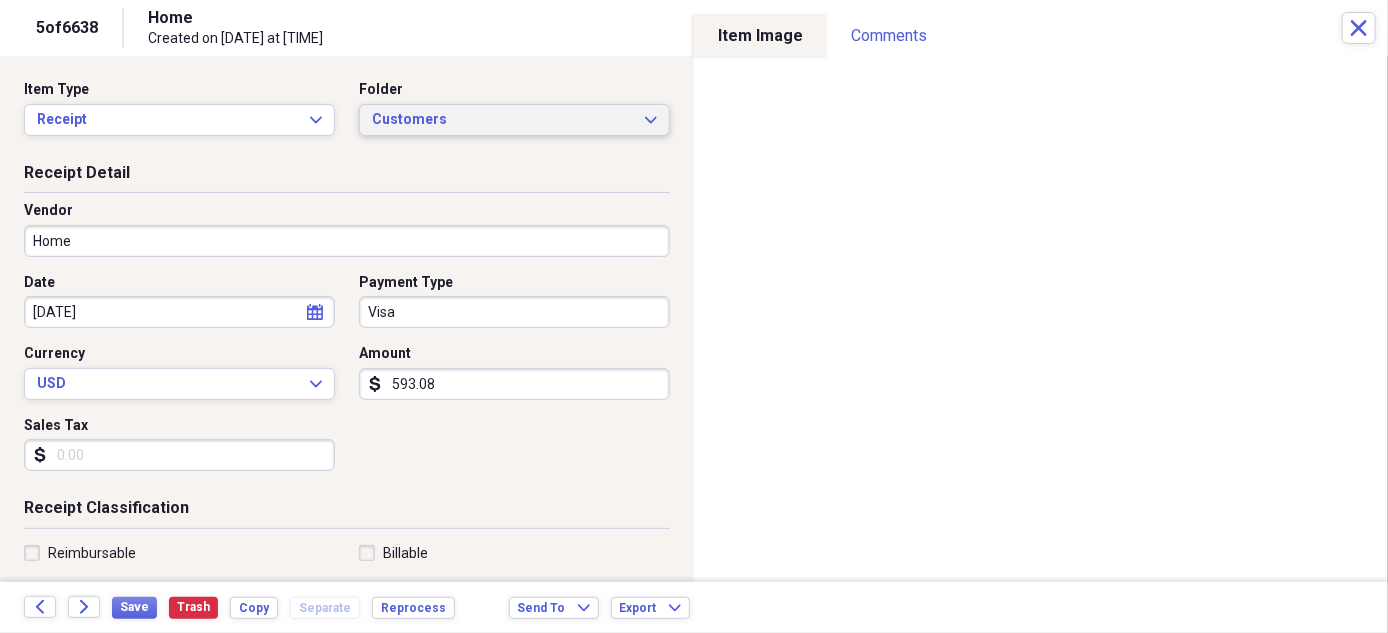 click on "Expand" 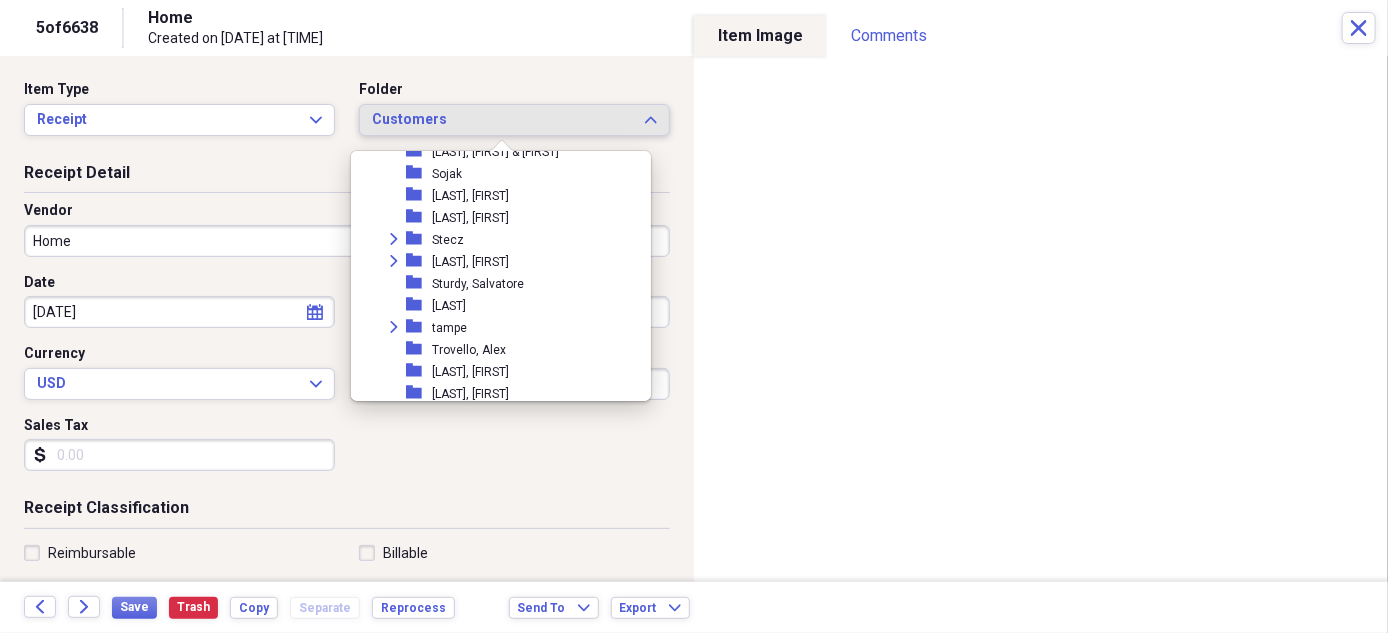 scroll, scrollTop: 1798, scrollLeft: 0, axis: vertical 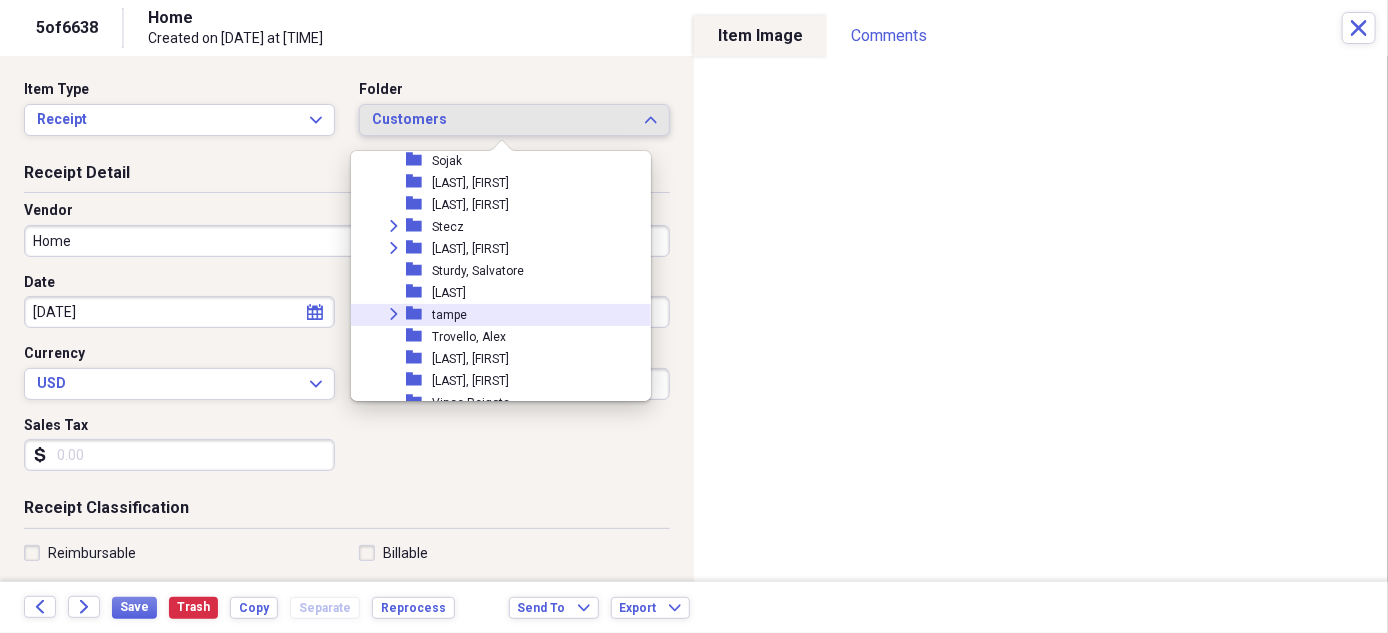 click on "tampe" at bounding box center (449, 315) 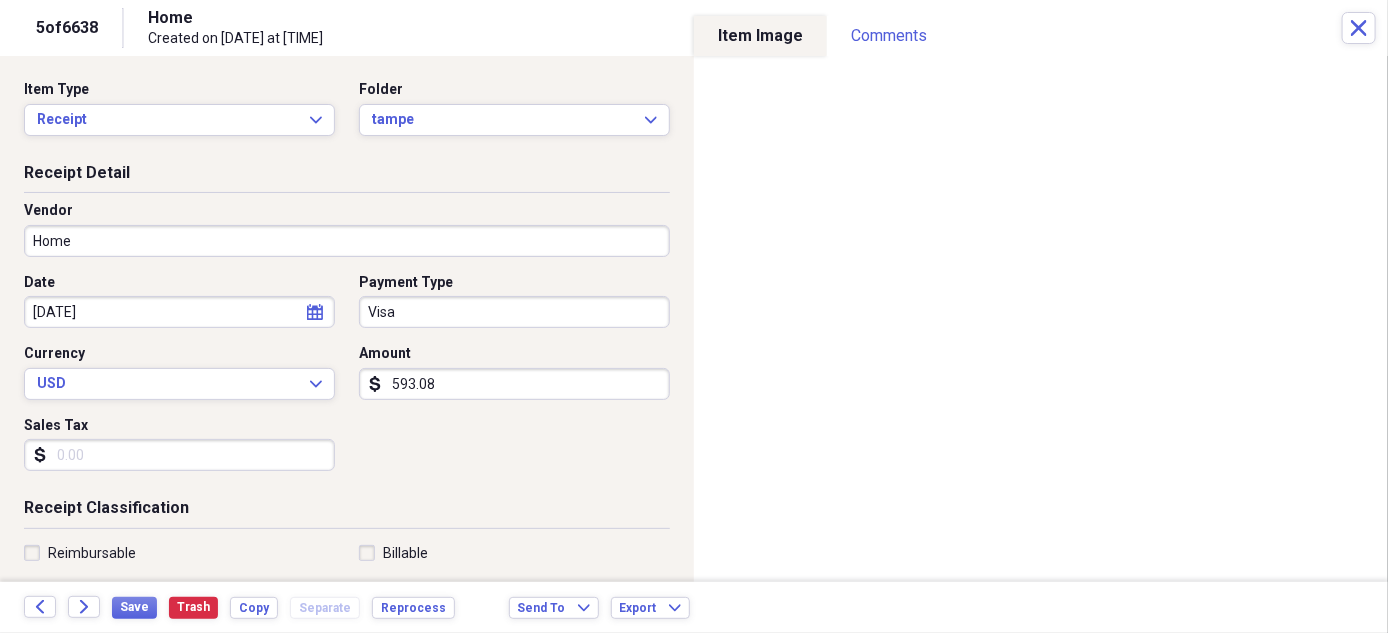 click on "Home" at bounding box center [347, 241] 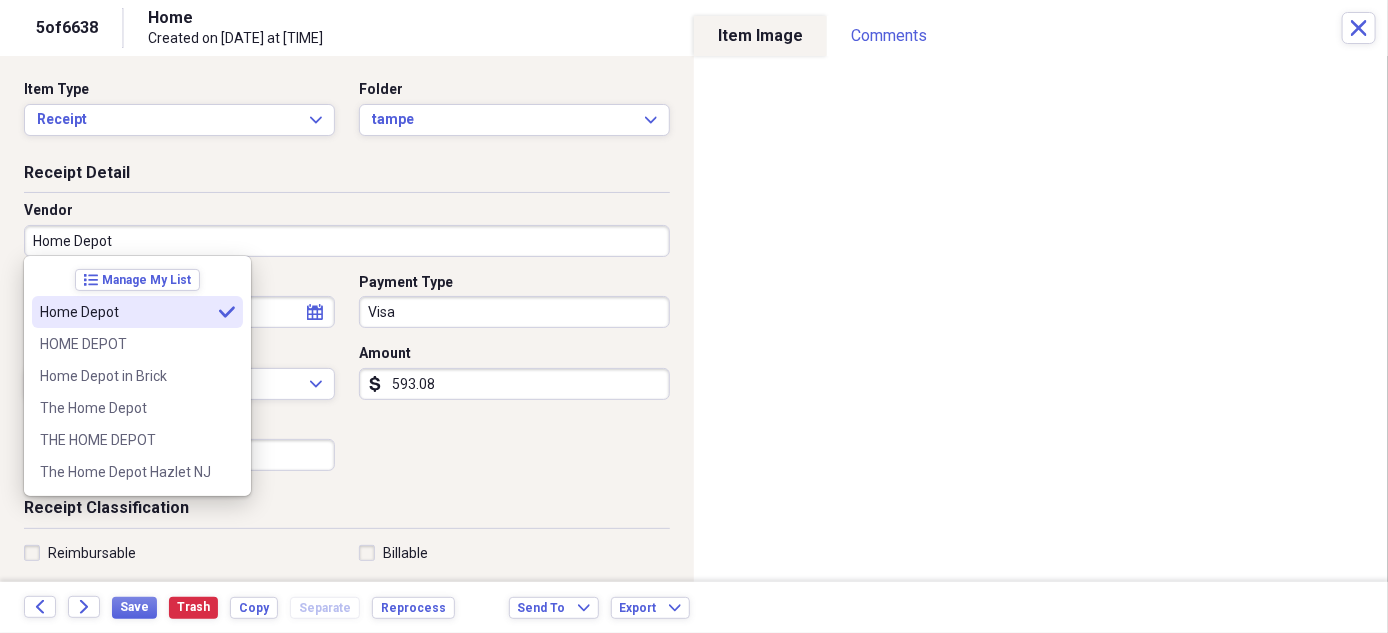 type on "Home Depot" 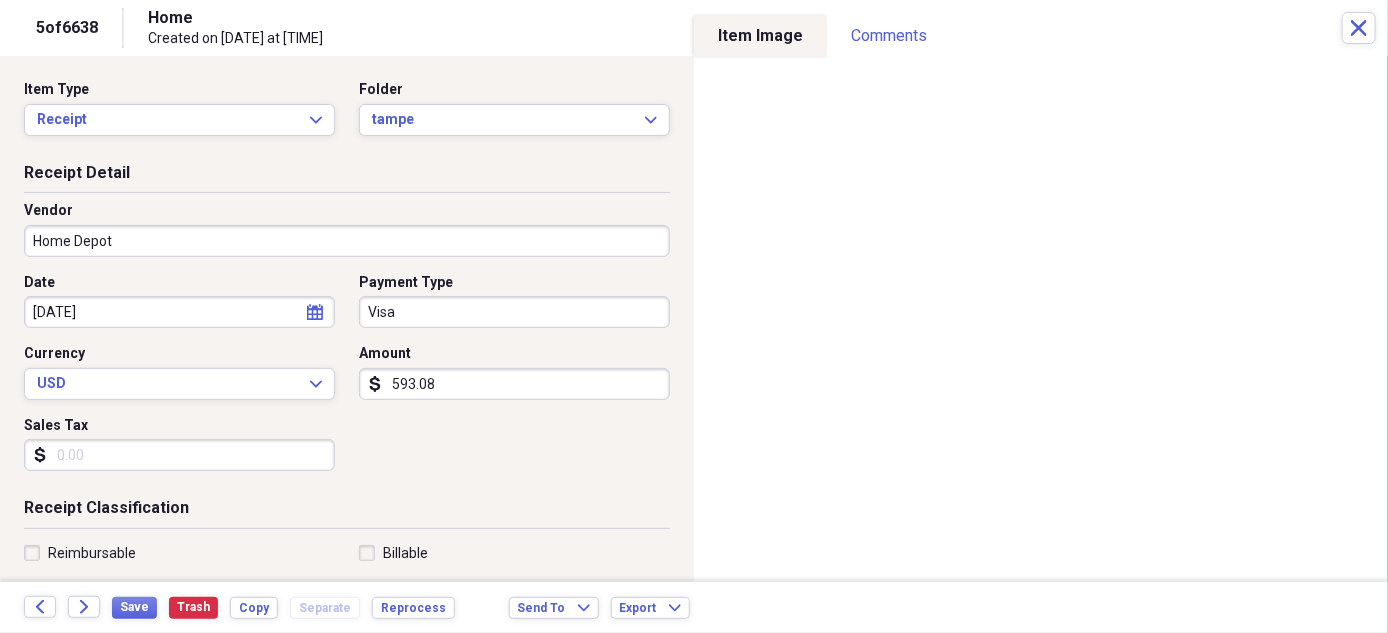 click on "Sales Tax" at bounding box center (179, 455) 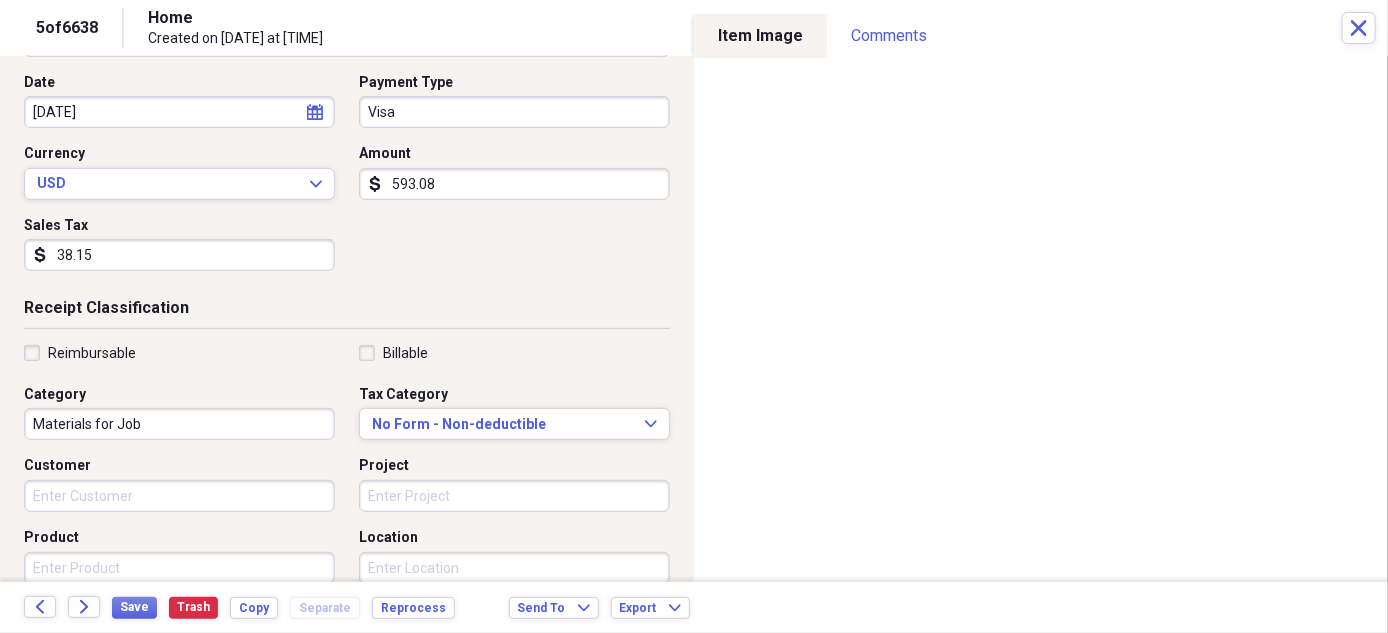 scroll, scrollTop: 249, scrollLeft: 0, axis: vertical 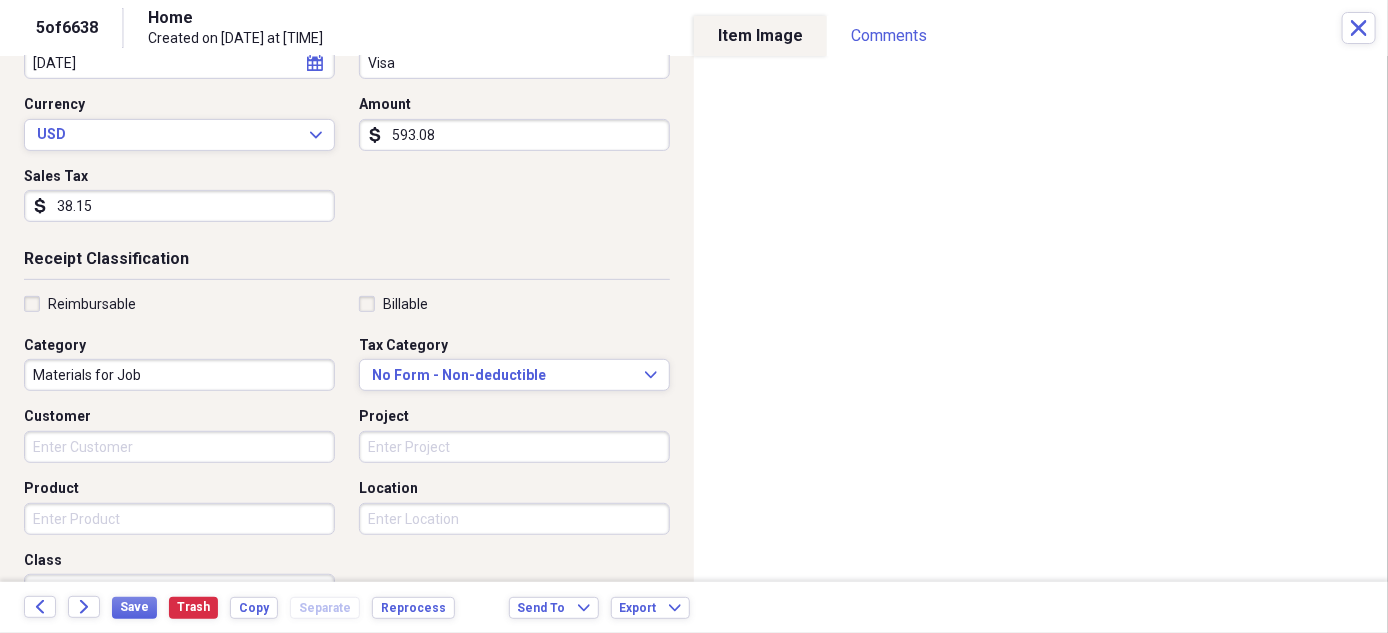 type on "38.15" 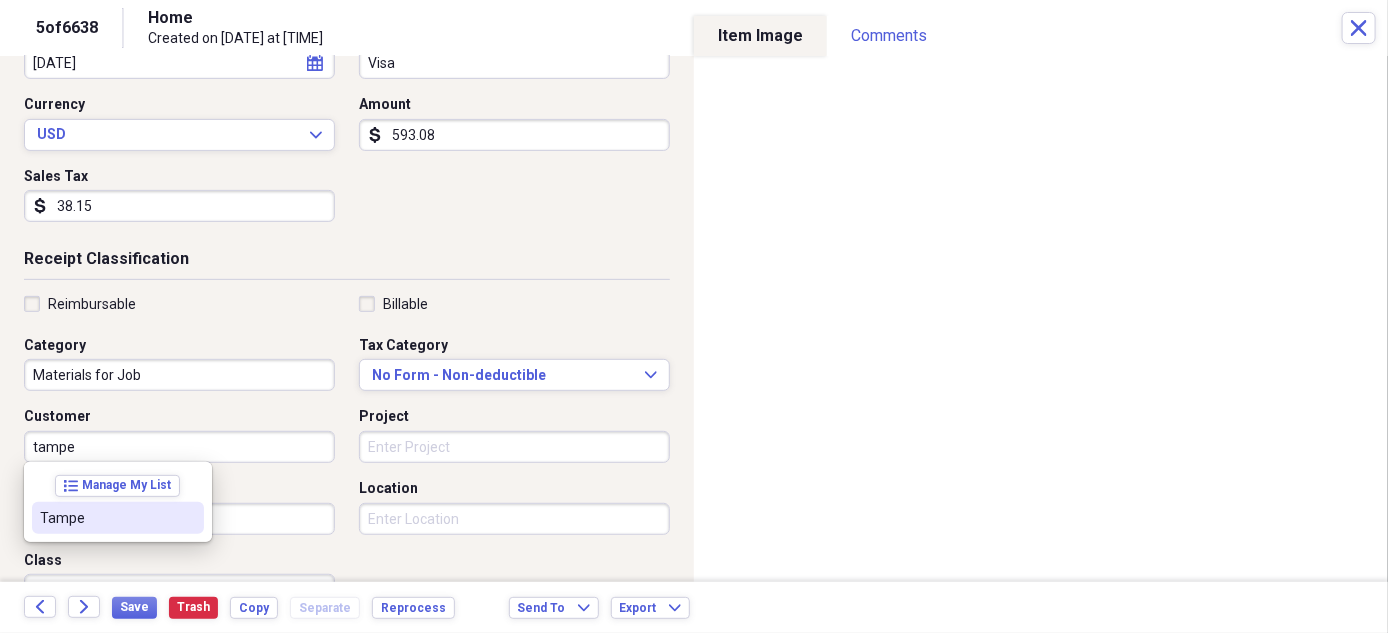 click on "Tampe" at bounding box center [106, 518] 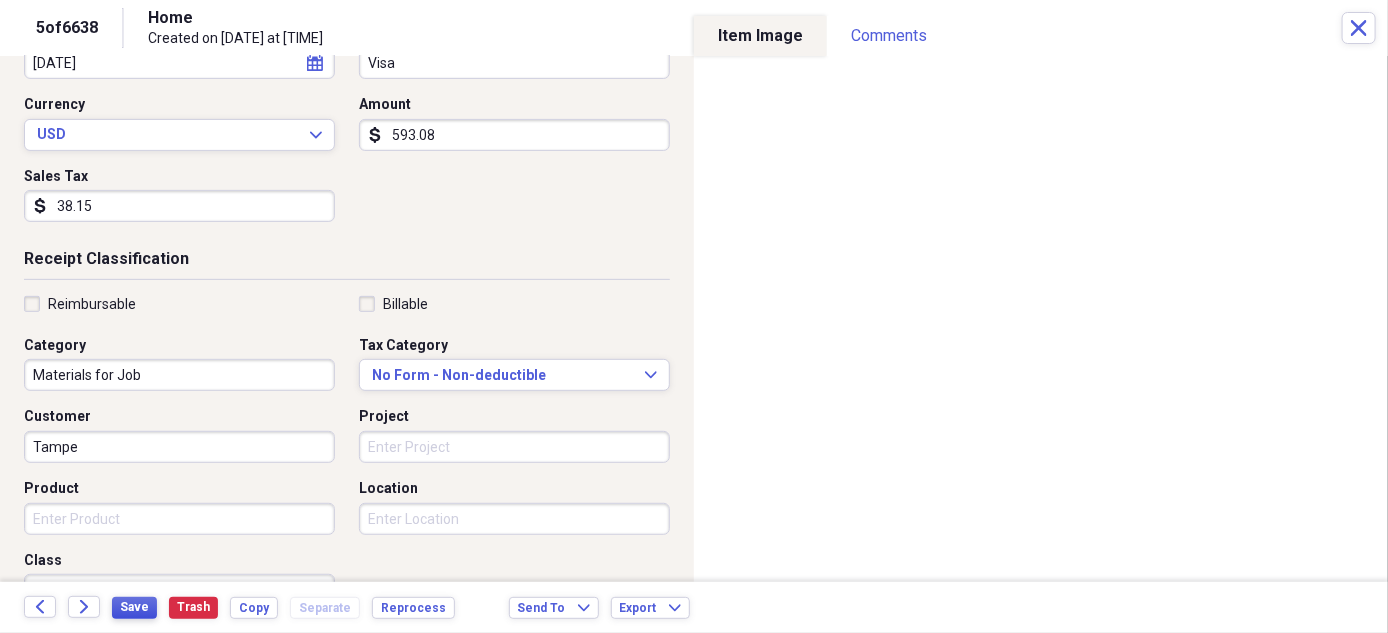 click on "Save" at bounding box center (134, 607) 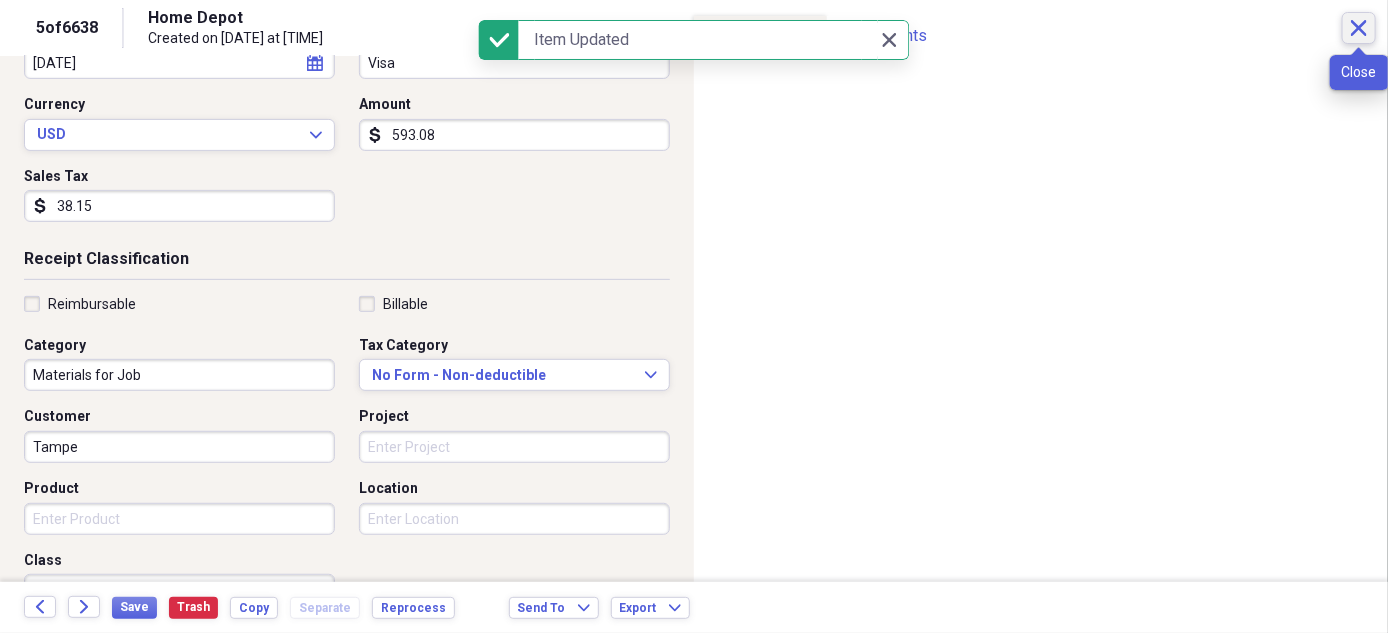 click 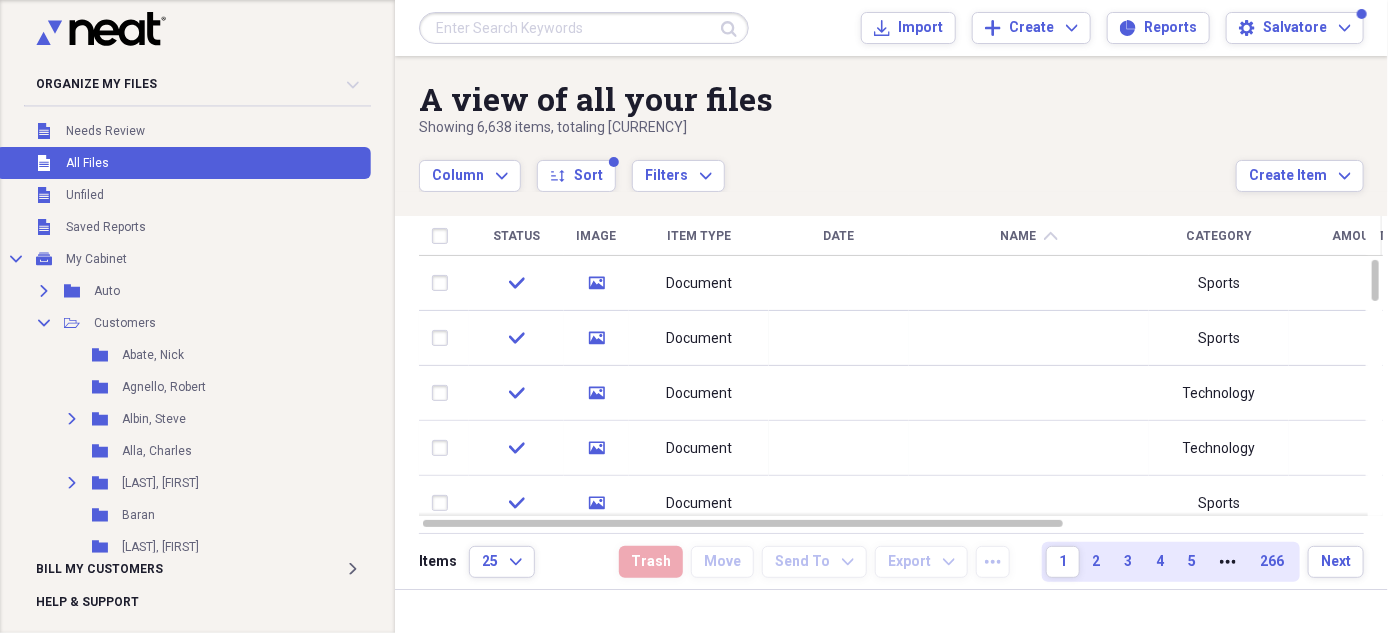 click on "A view of all your files Showing 6,638 items , totaling [CURRENCY] Column Expand sort Sort Filters Expand Create Item Expand" at bounding box center [891, 124] 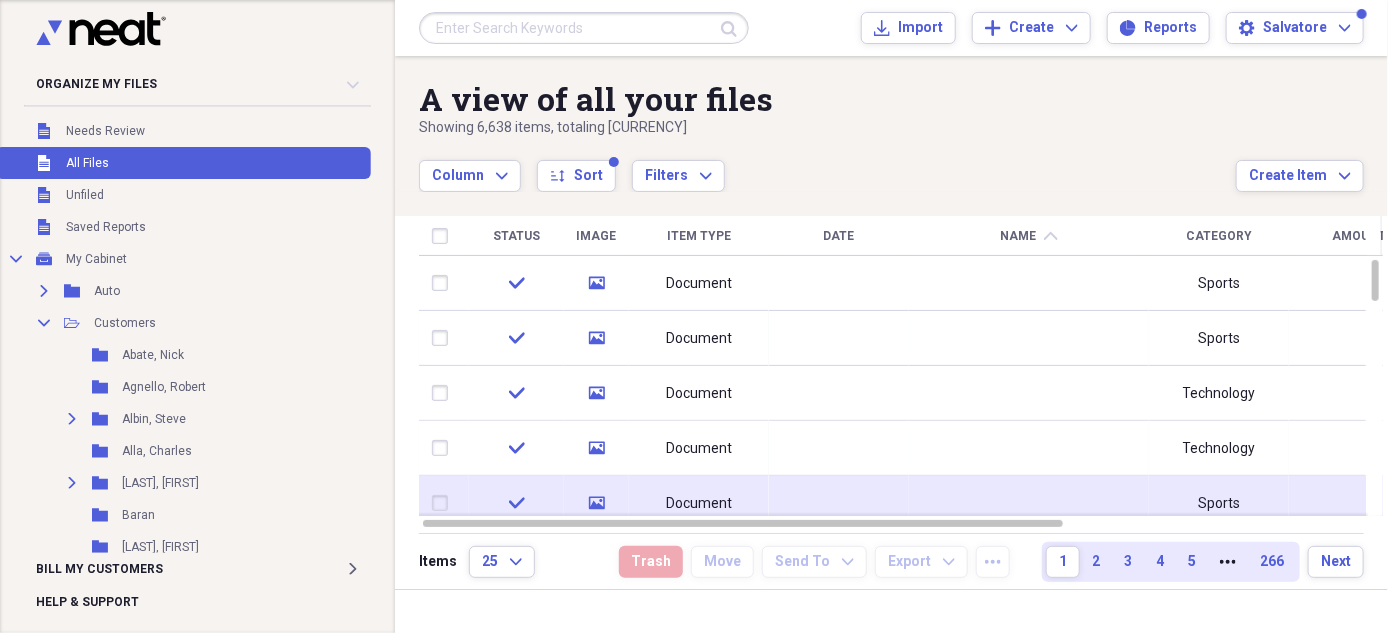 click on "Document" at bounding box center (699, 504) 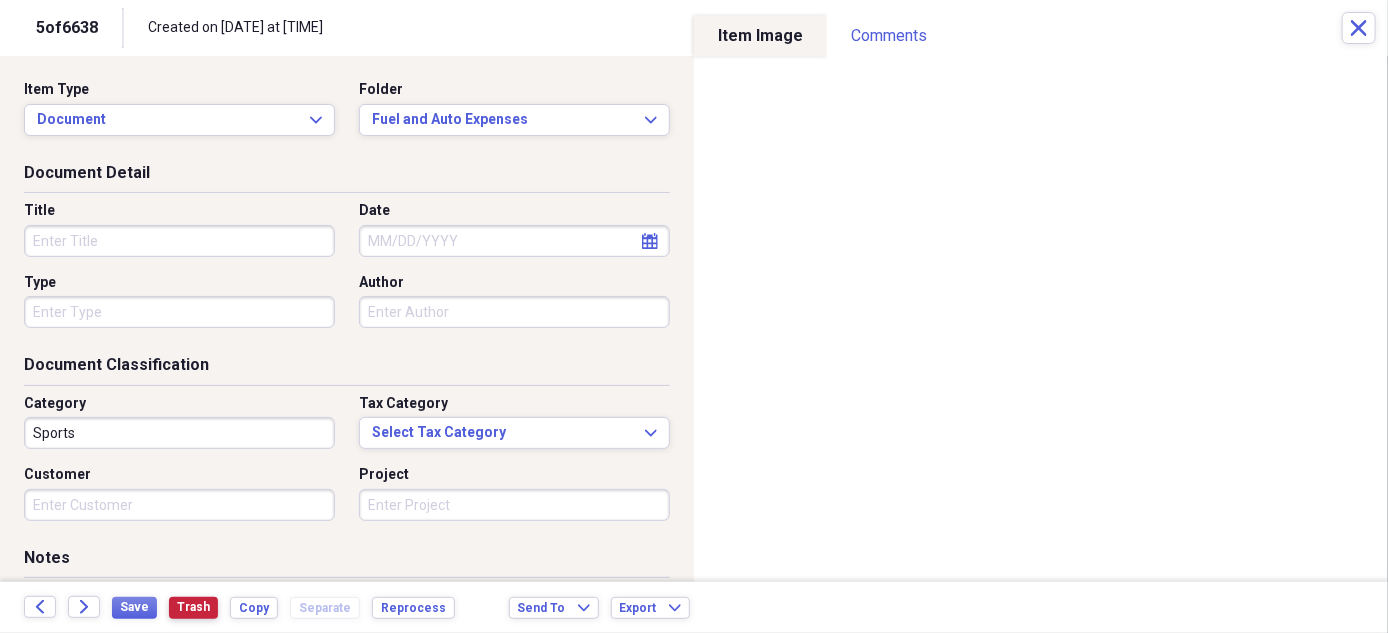 click on "Trash" at bounding box center (193, 607) 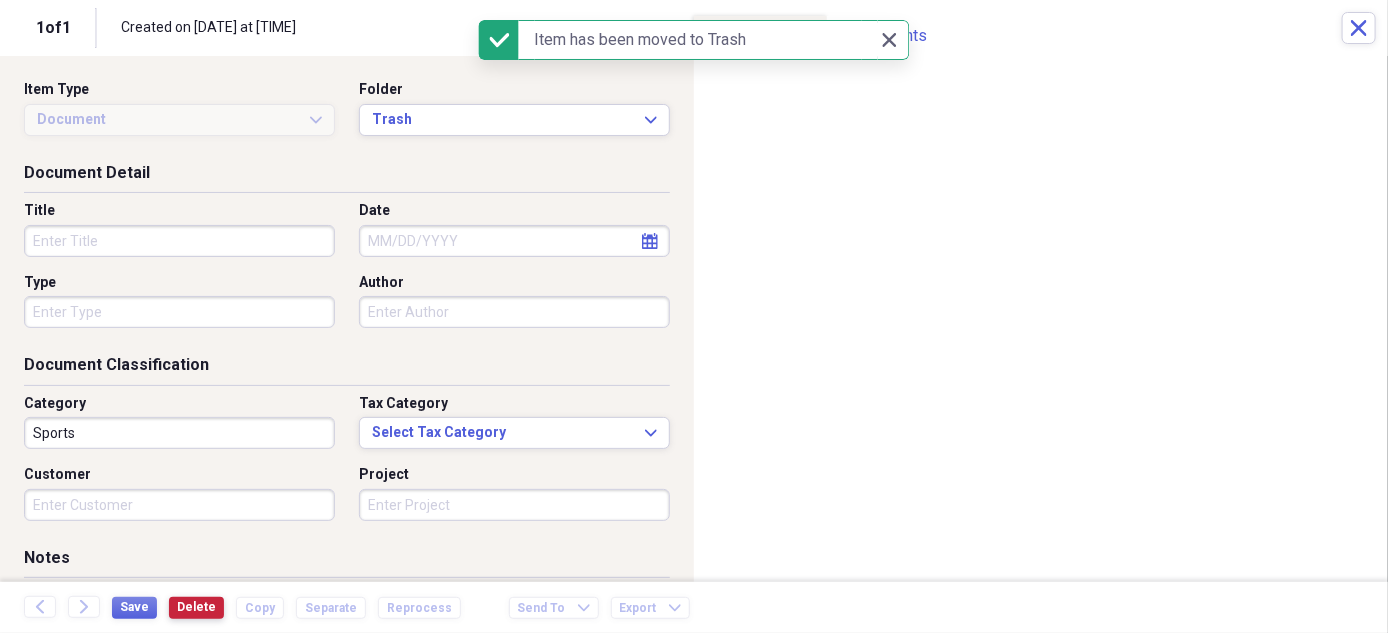 click on "Delete" at bounding box center [196, 607] 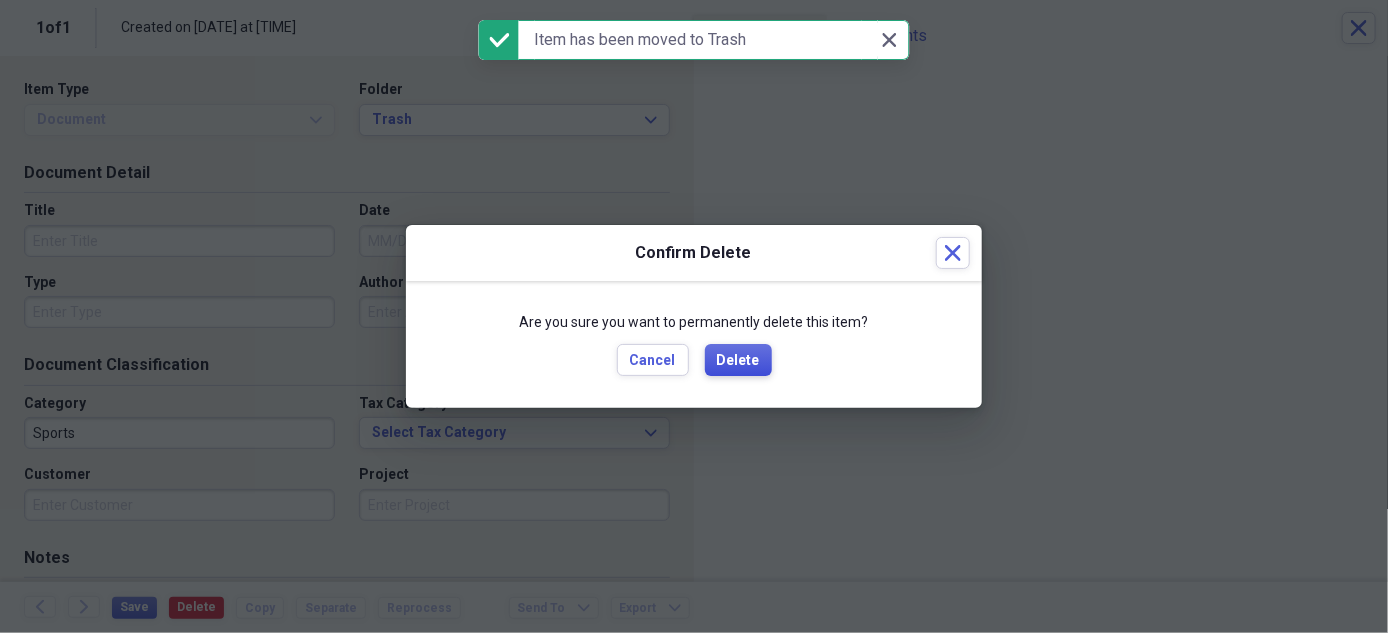 click on "Delete" at bounding box center (738, 361) 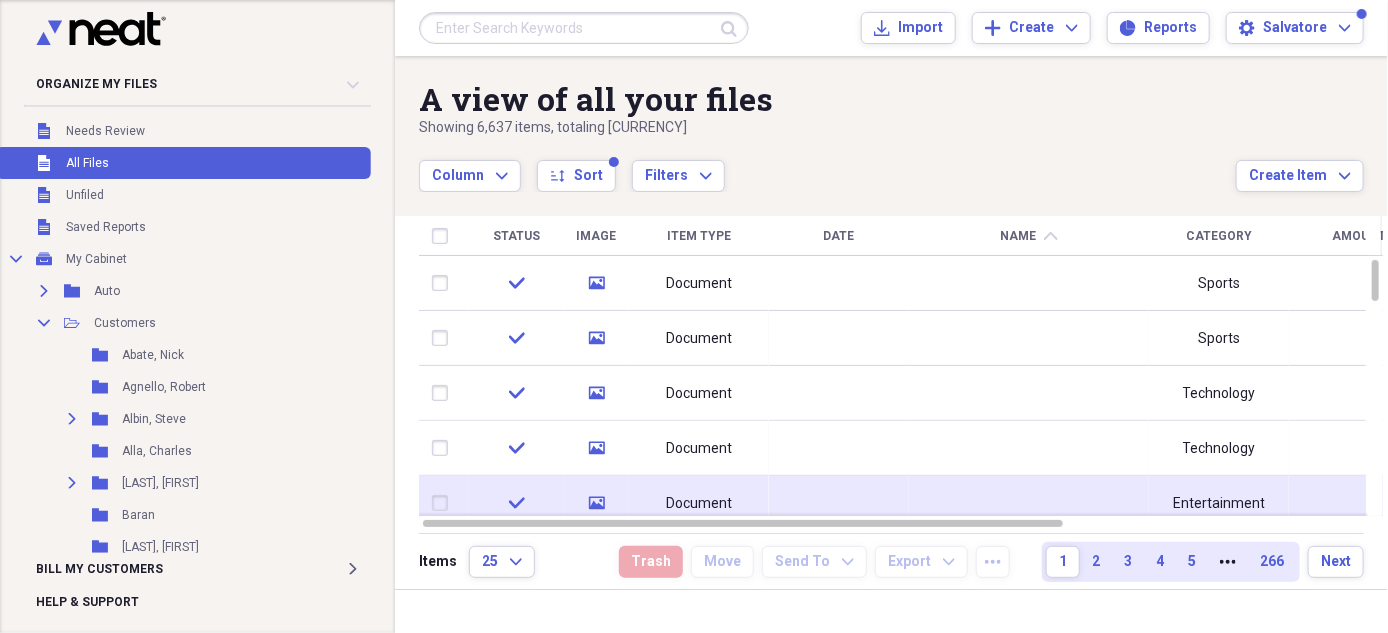 click on "Document" at bounding box center (699, 504) 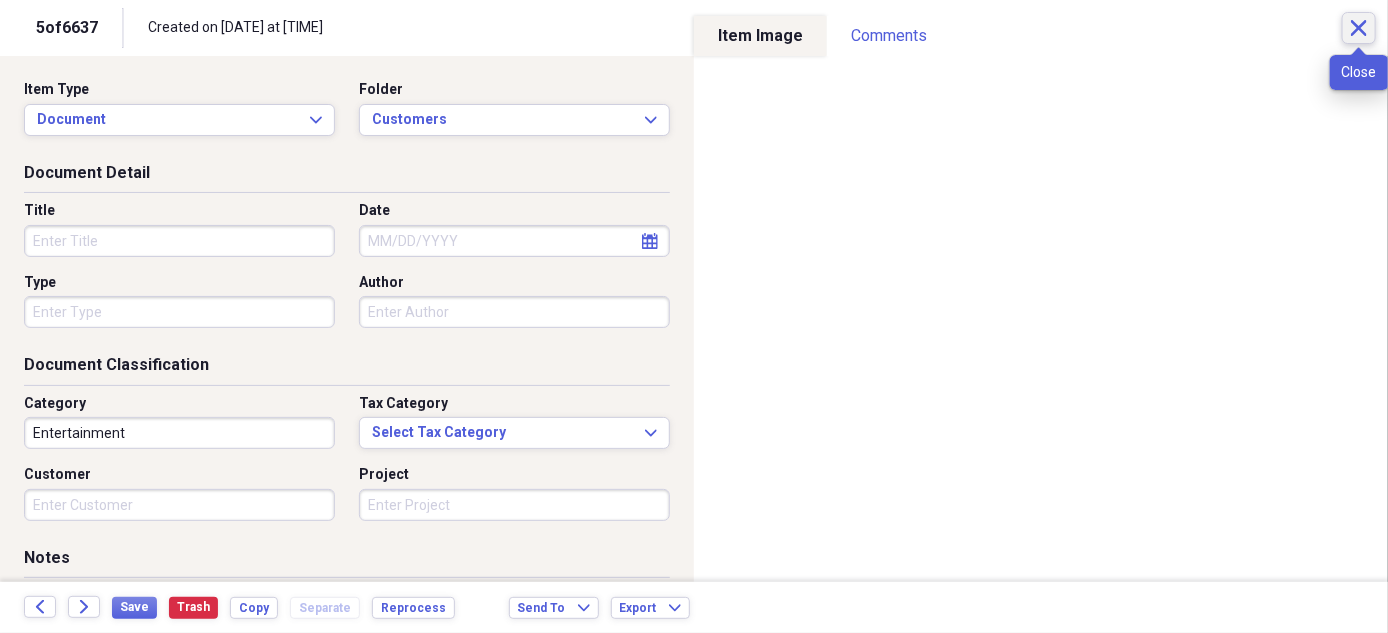 click on "Close" 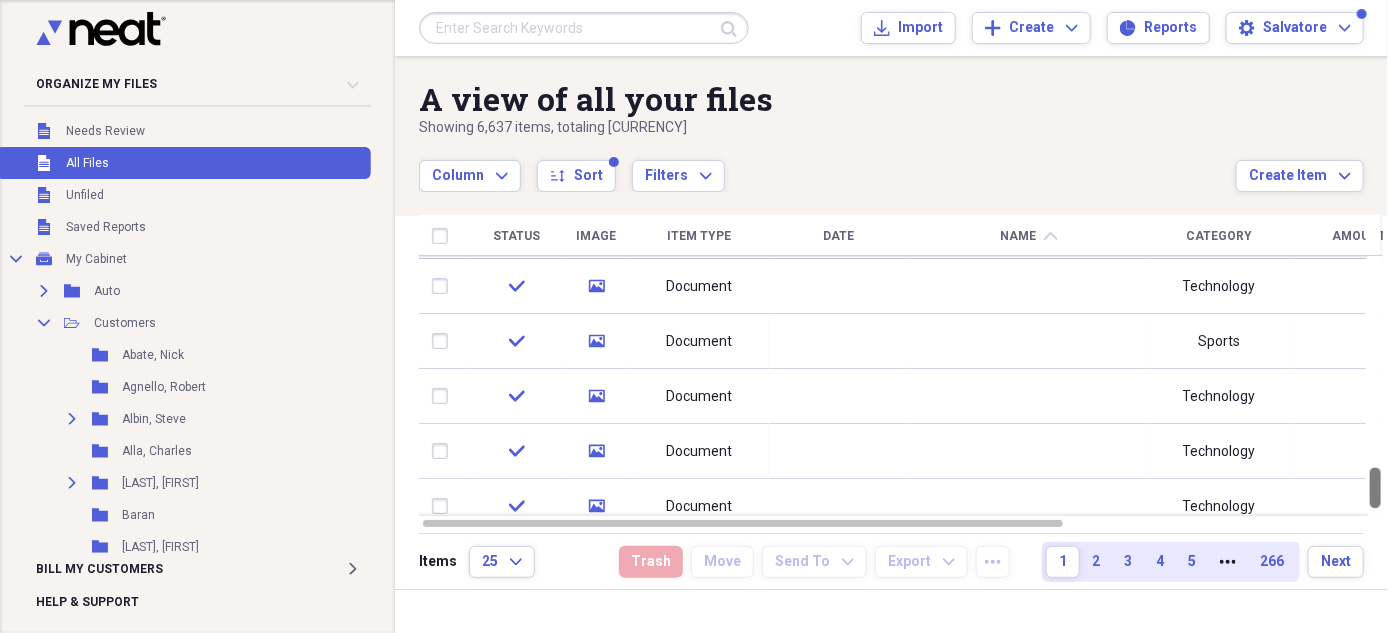 click at bounding box center (1375, 386) 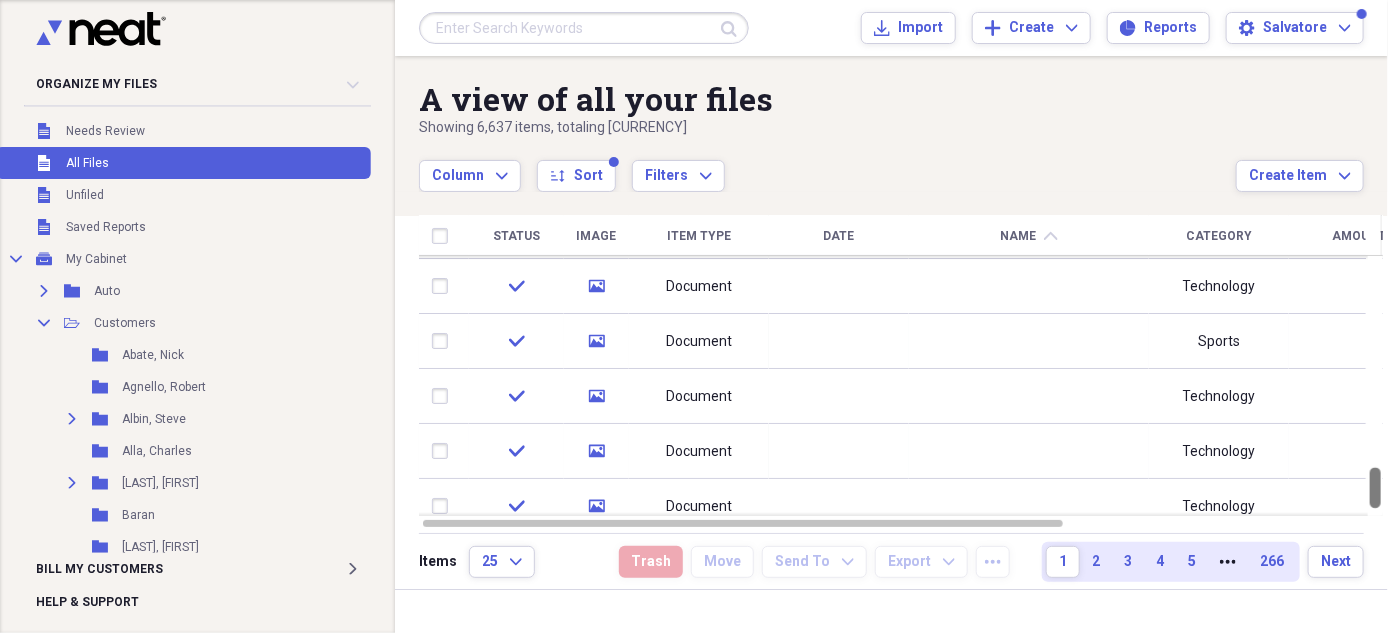 click on "Expand folder [LAST], [FIRST] (Scallywags)" at bounding box center [694, 316] 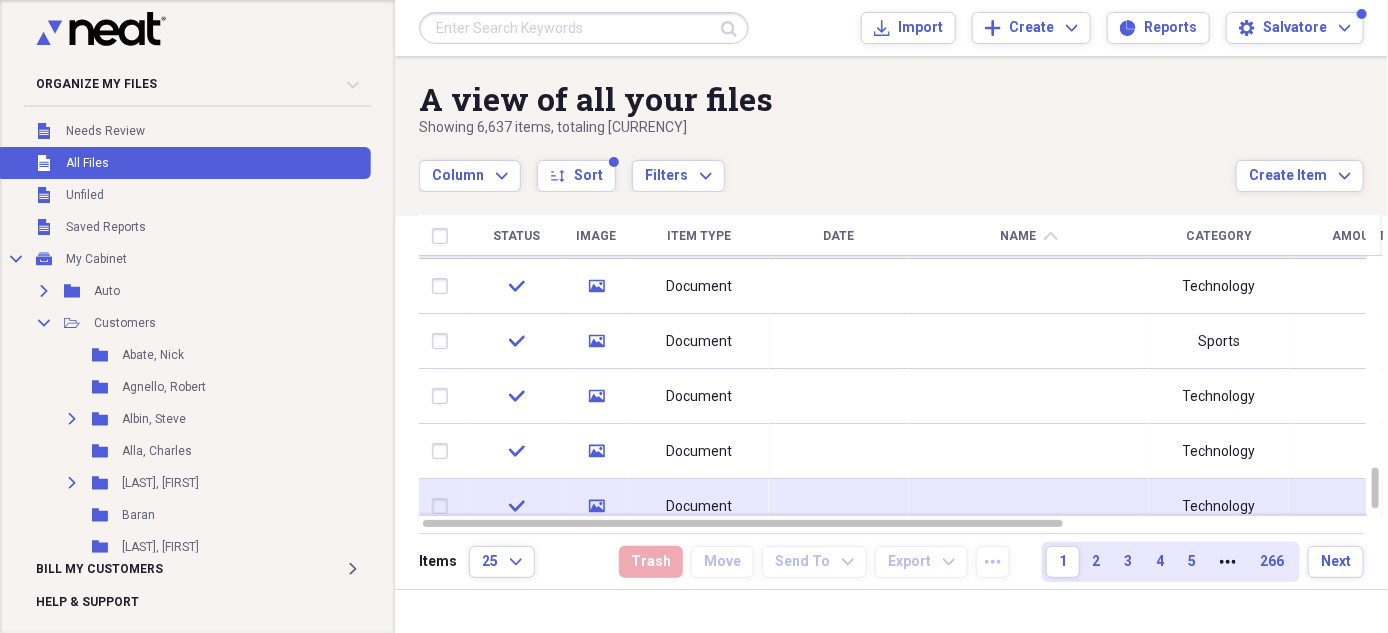 click on "Document" at bounding box center (699, 507) 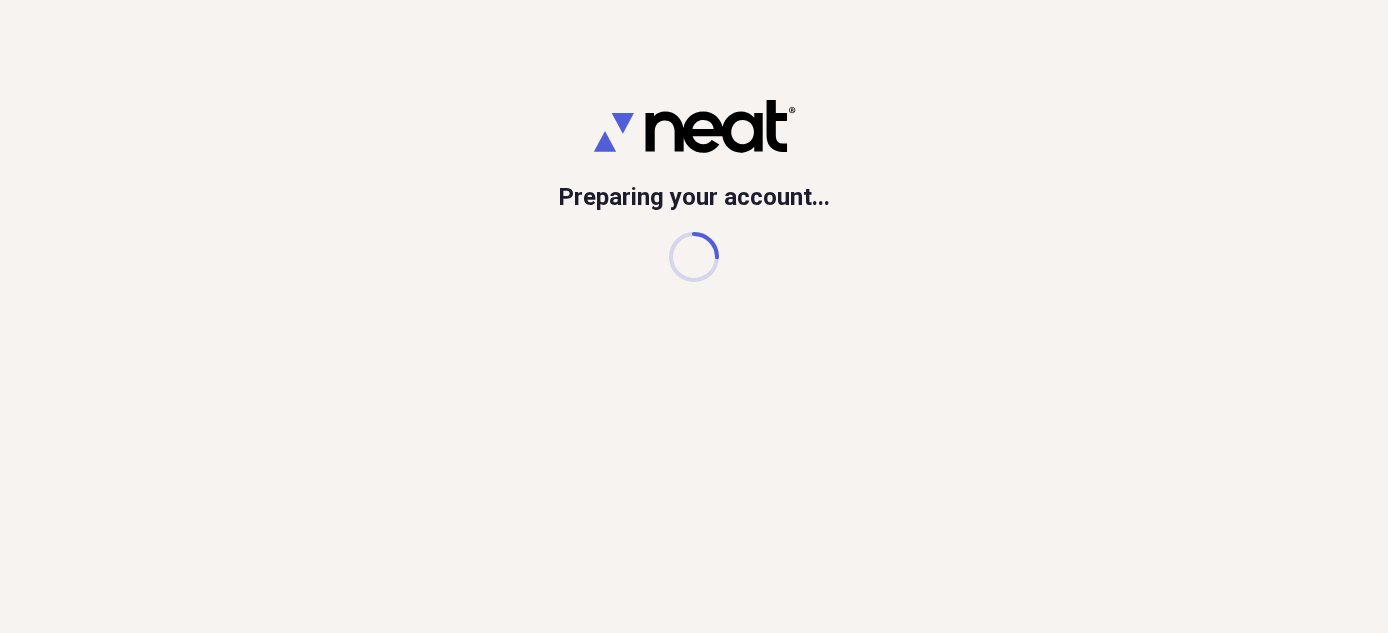 scroll, scrollTop: 0, scrollLeft: 0, axis: both 